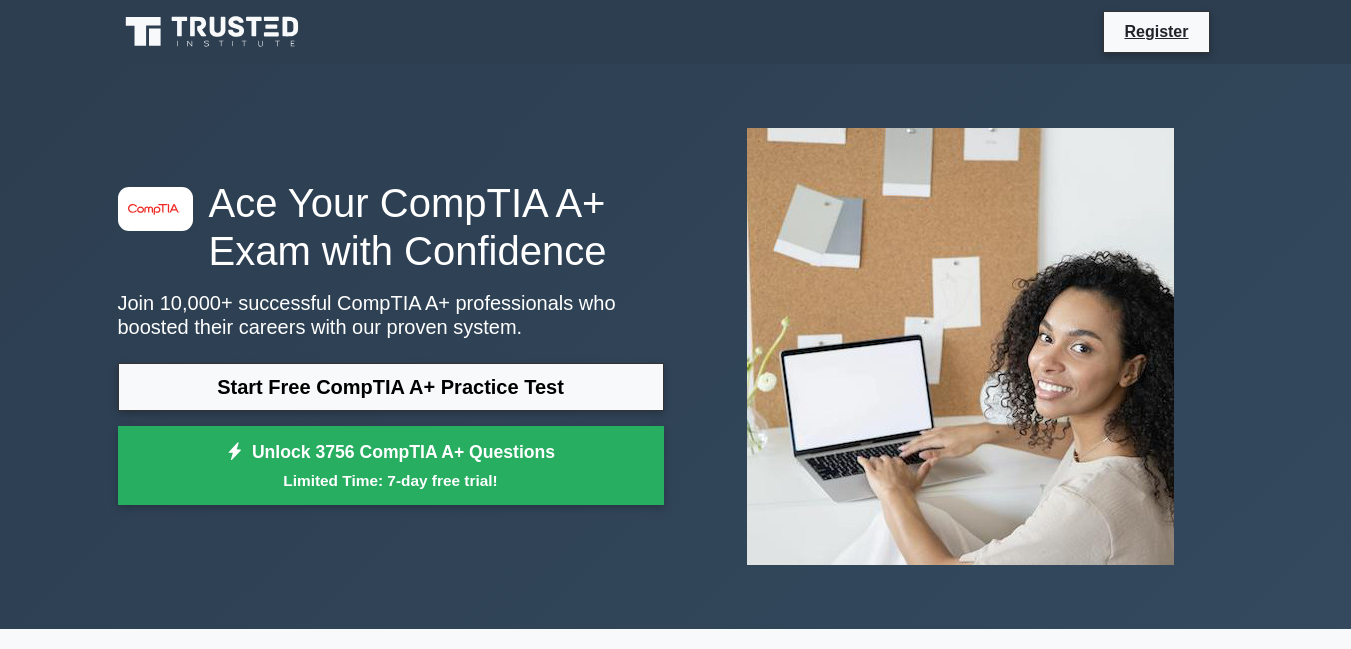 scroll, scrollTop: 0, scrollLeft: 0, axis: both 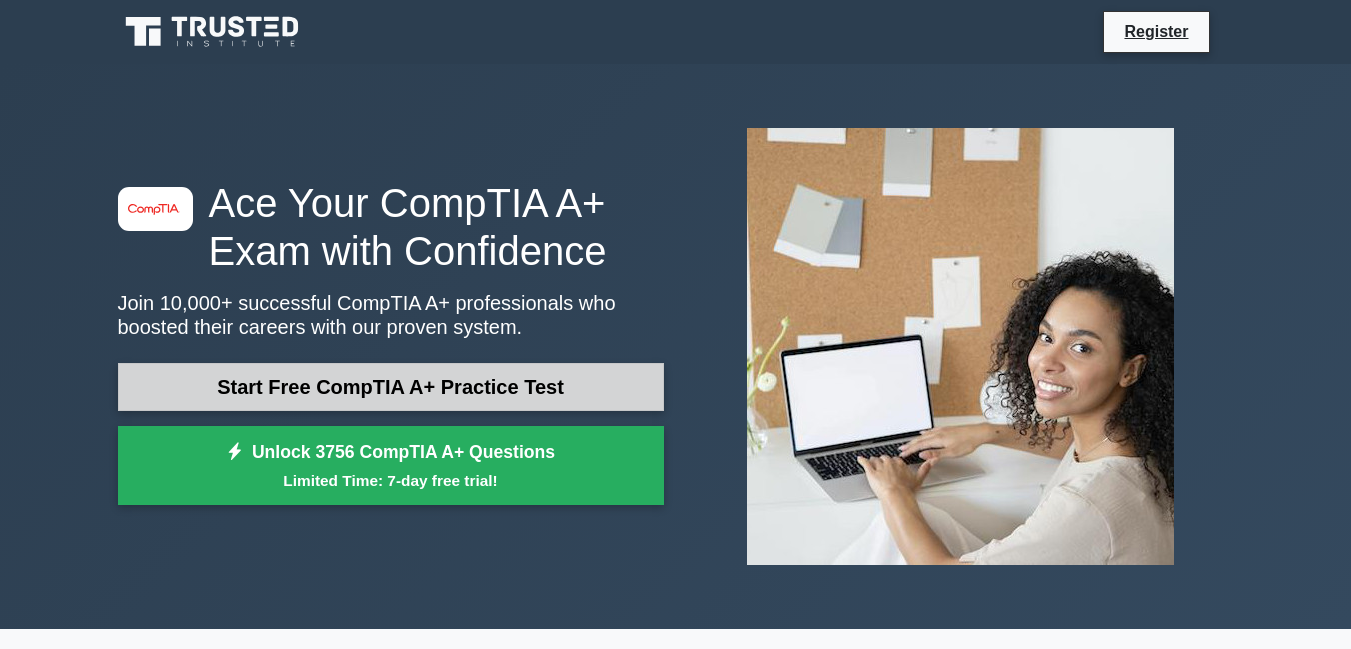 click on "Start Free CompTIA A+ Practice Test" at bounding box center [391, 387] 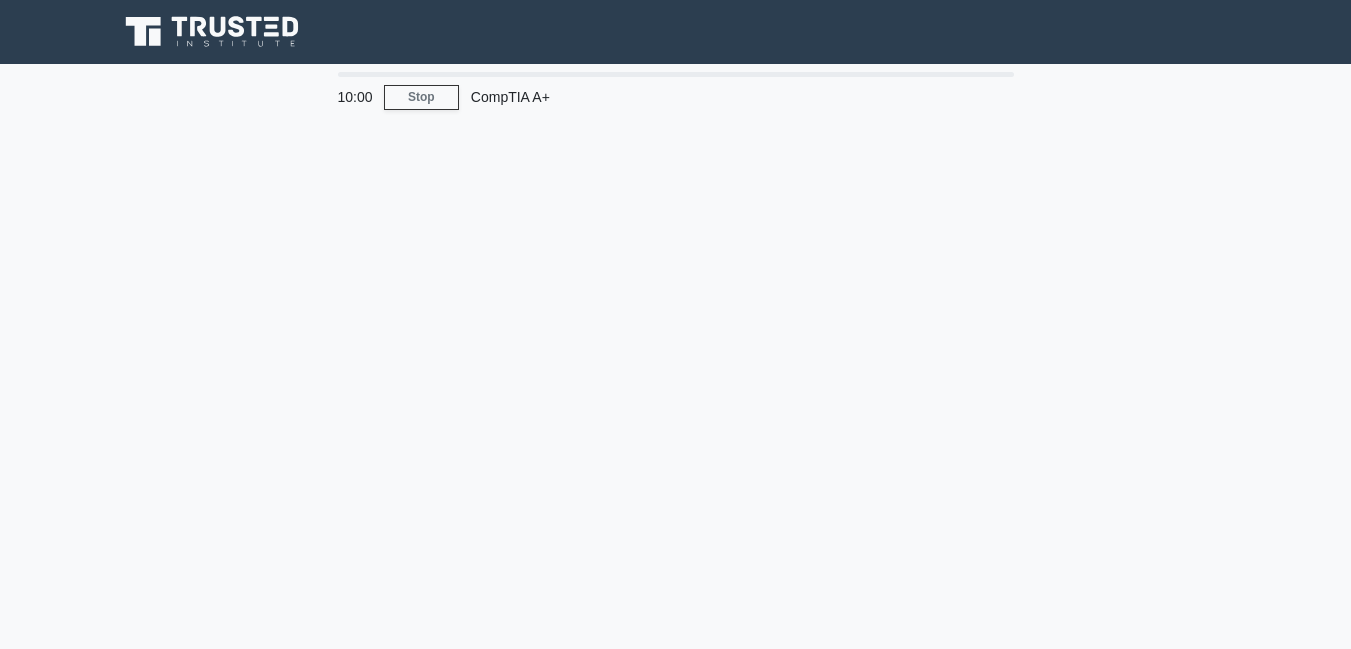 scroll, scrollTop: 0, scrollLeft: 0, axis: both 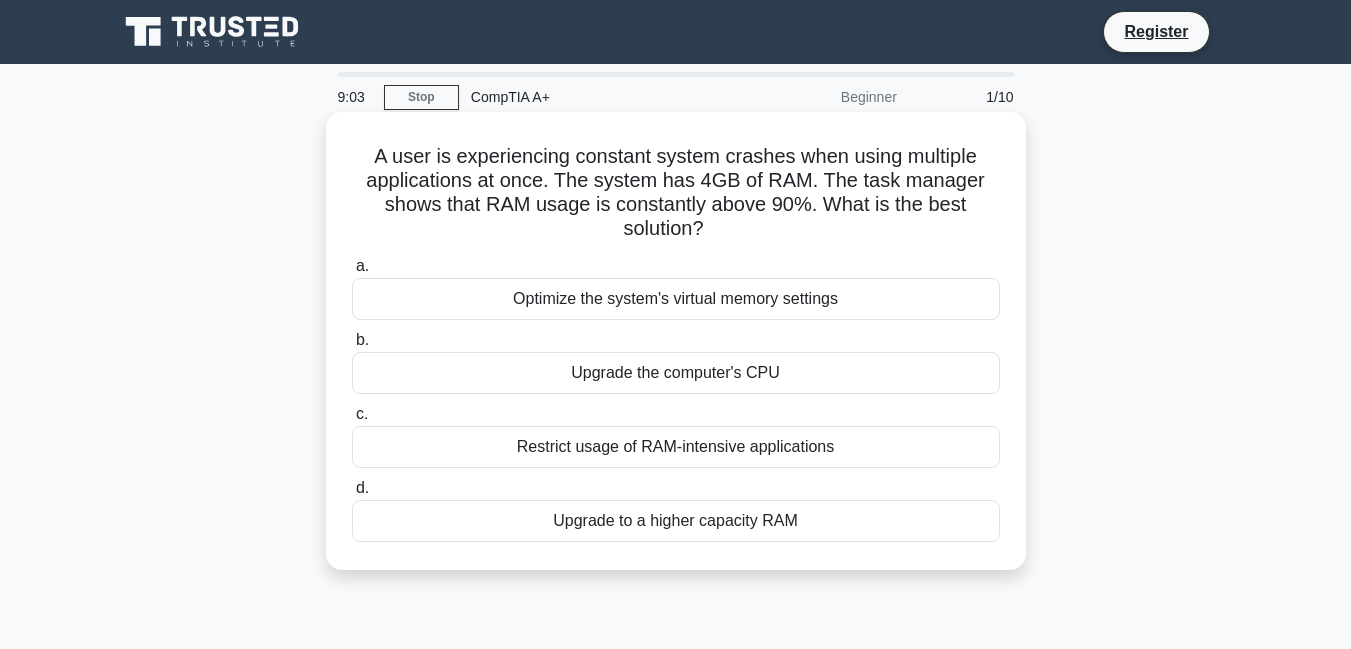 click on "Restrict usage of RAM-intensive applications" at bounding box center (676, 447) 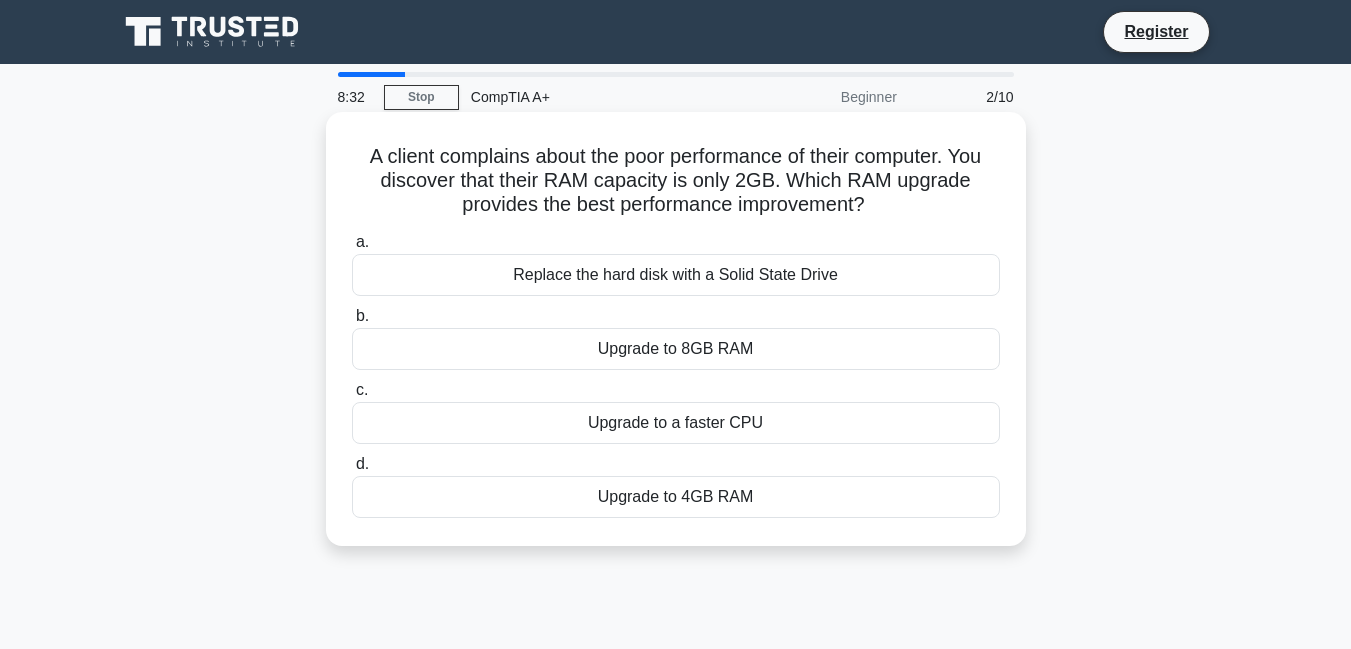 click on "Replace the hard disk with a Solid State Drive" at bounding box center (676, 275) 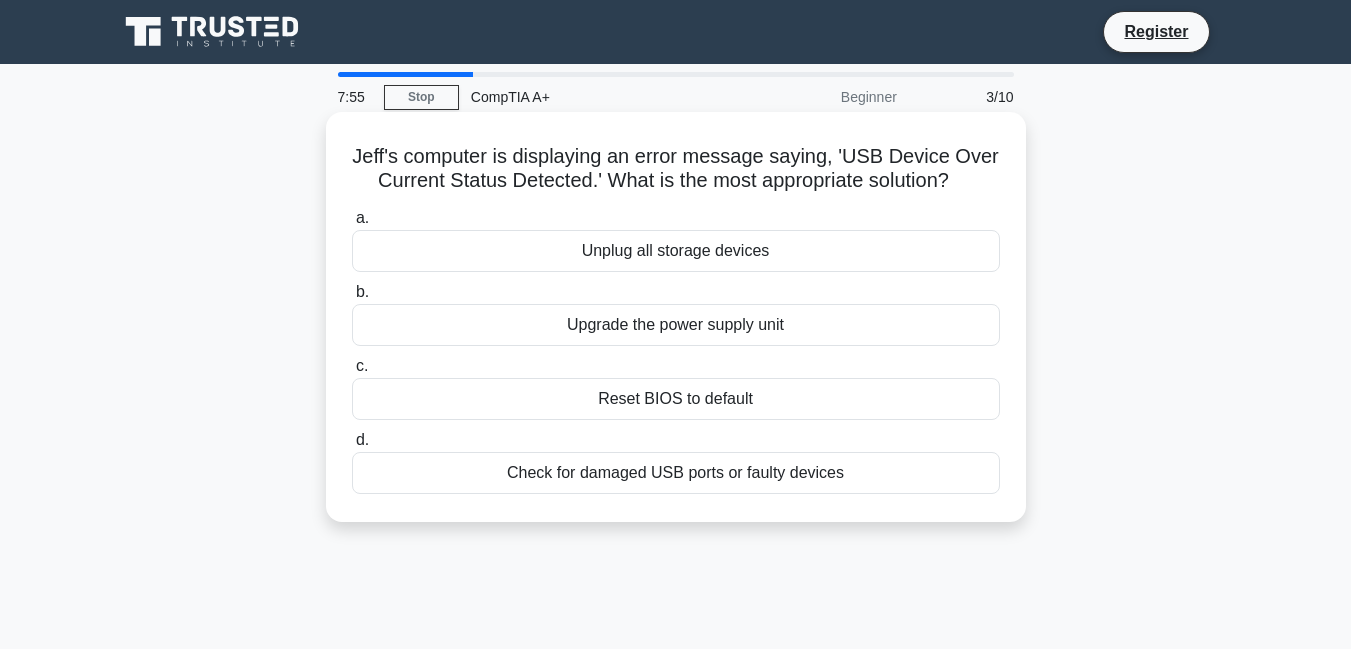 click on "Check for damaged USB ports or faulty devices" at bounding box center (676, 473) 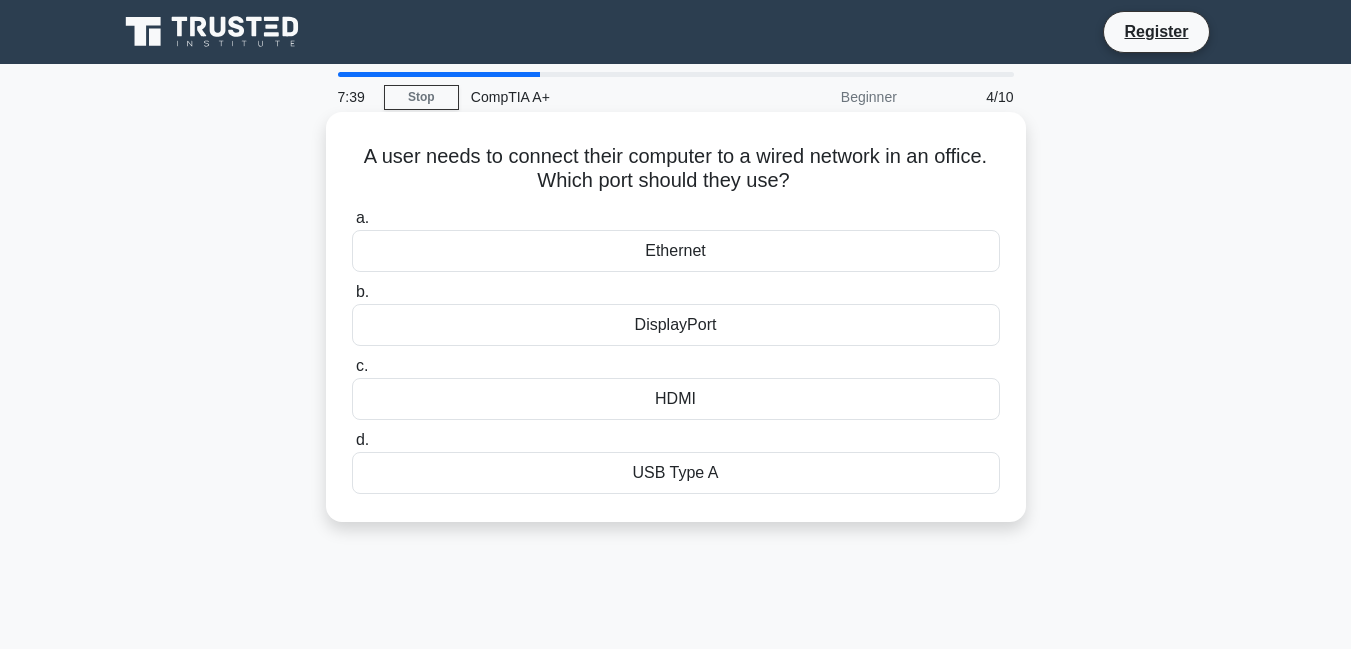 click on "Ethernet" at bounding box center (676, 251) 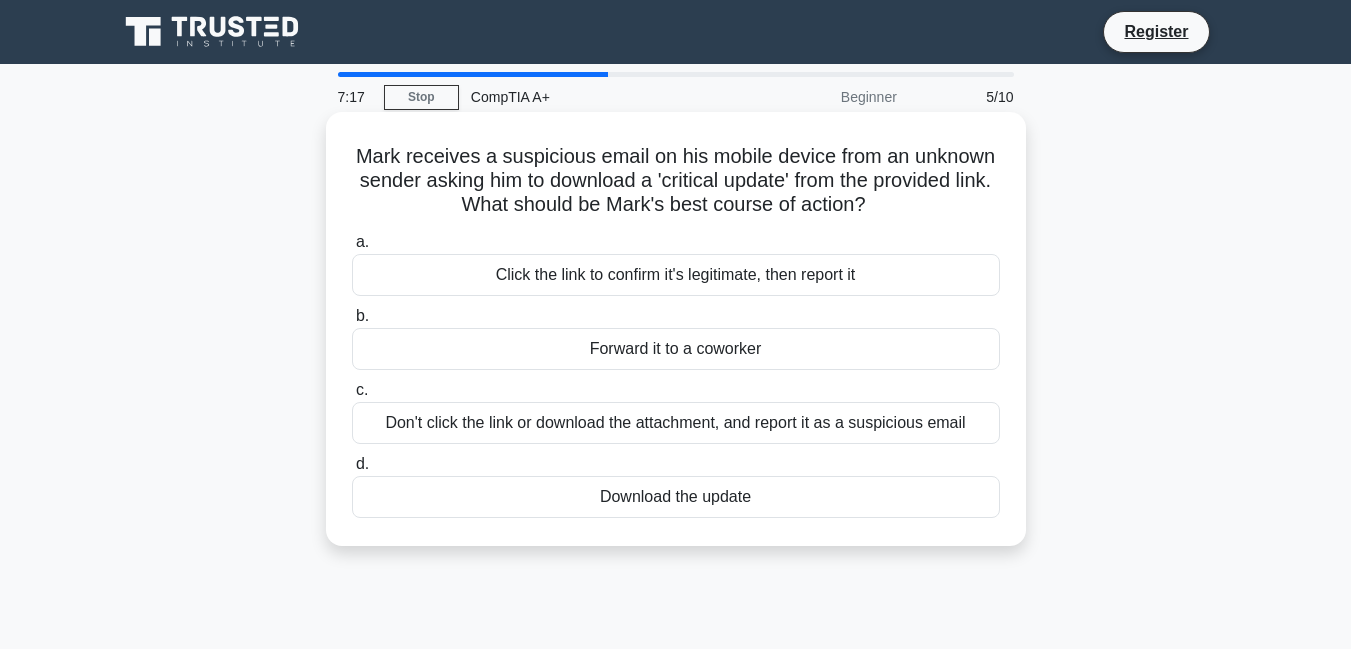 click on "Don't click the link or download the attachment, and report it as a suspicious email" at bounding box center [676, 423] 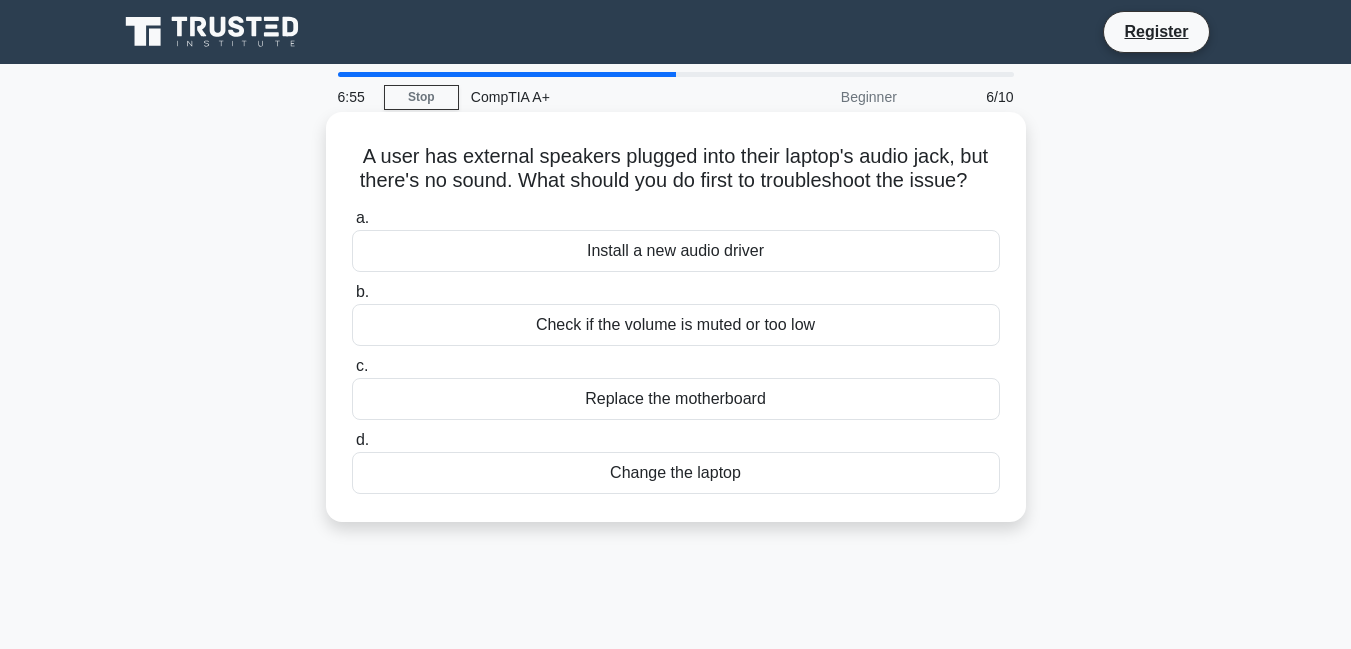 click on "Check if the volume is muted or too low" at bounding box center [676, 325] 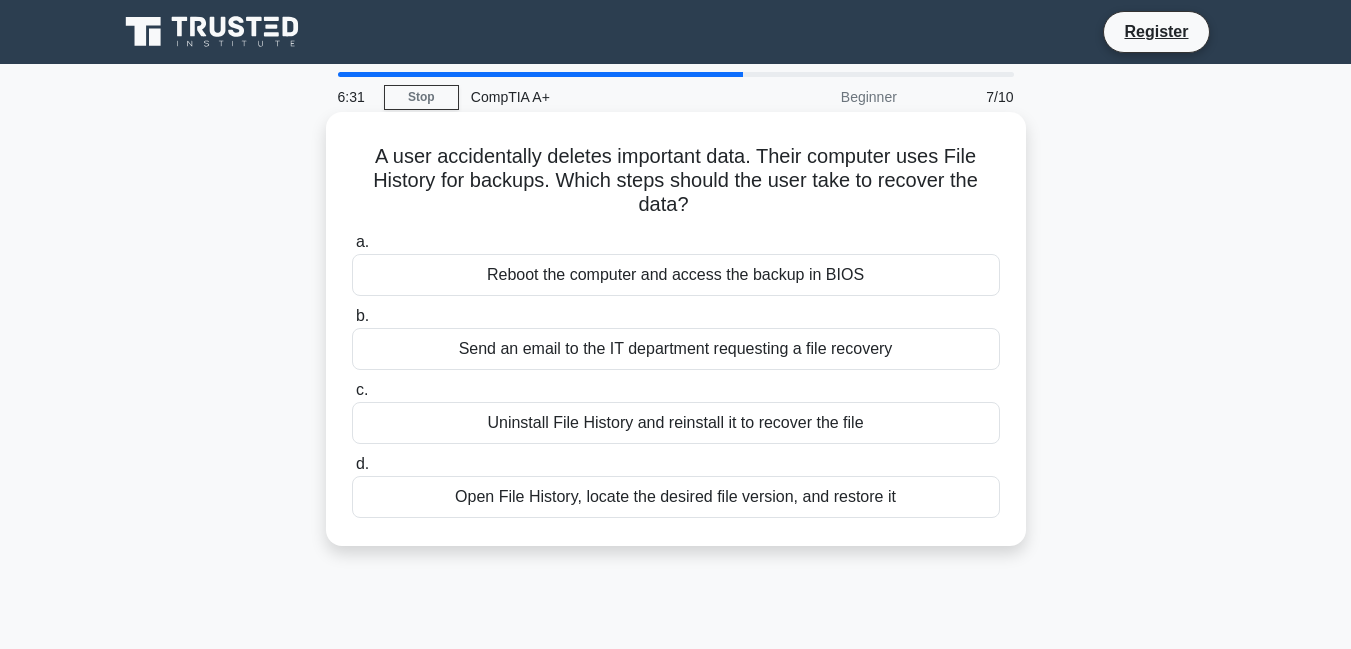 click on "Open File History, locate the desired file version, and restore it" at bounding box center [676, 497] 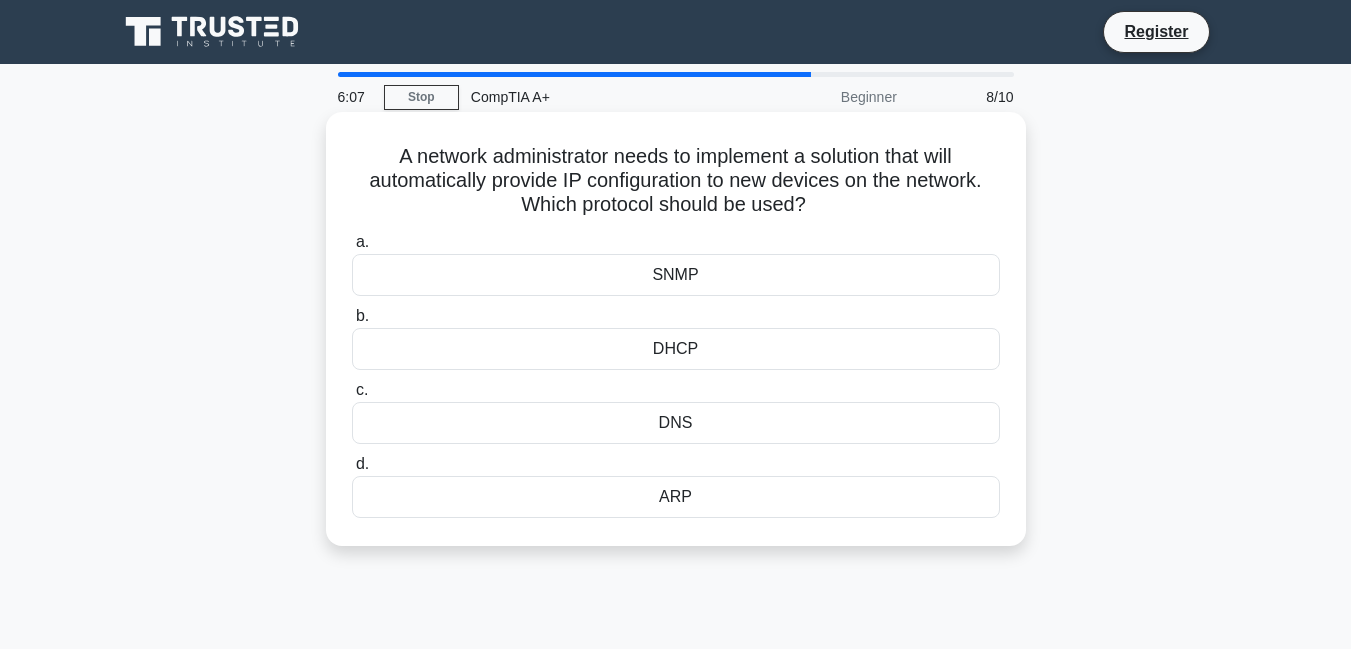 click on "DHCP" at bounding box center [676, 349] 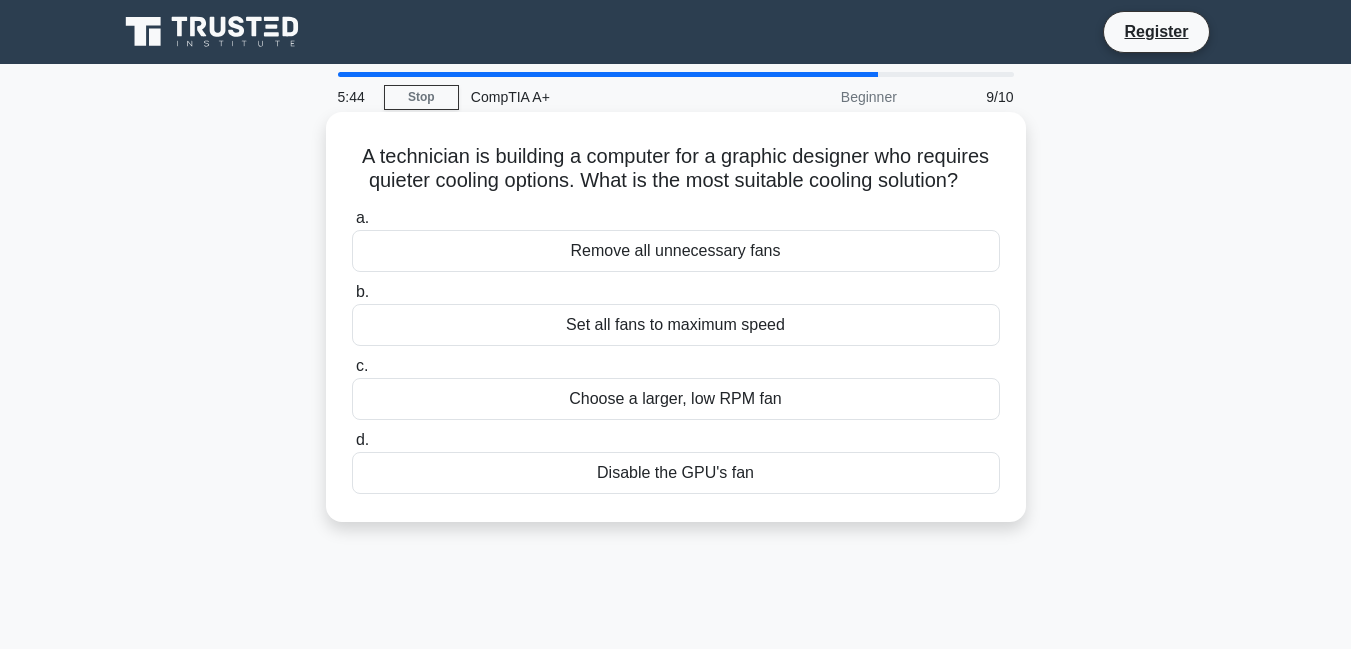 click on "Choose a larger, low RPM fan" at bounding box center [676, 399] 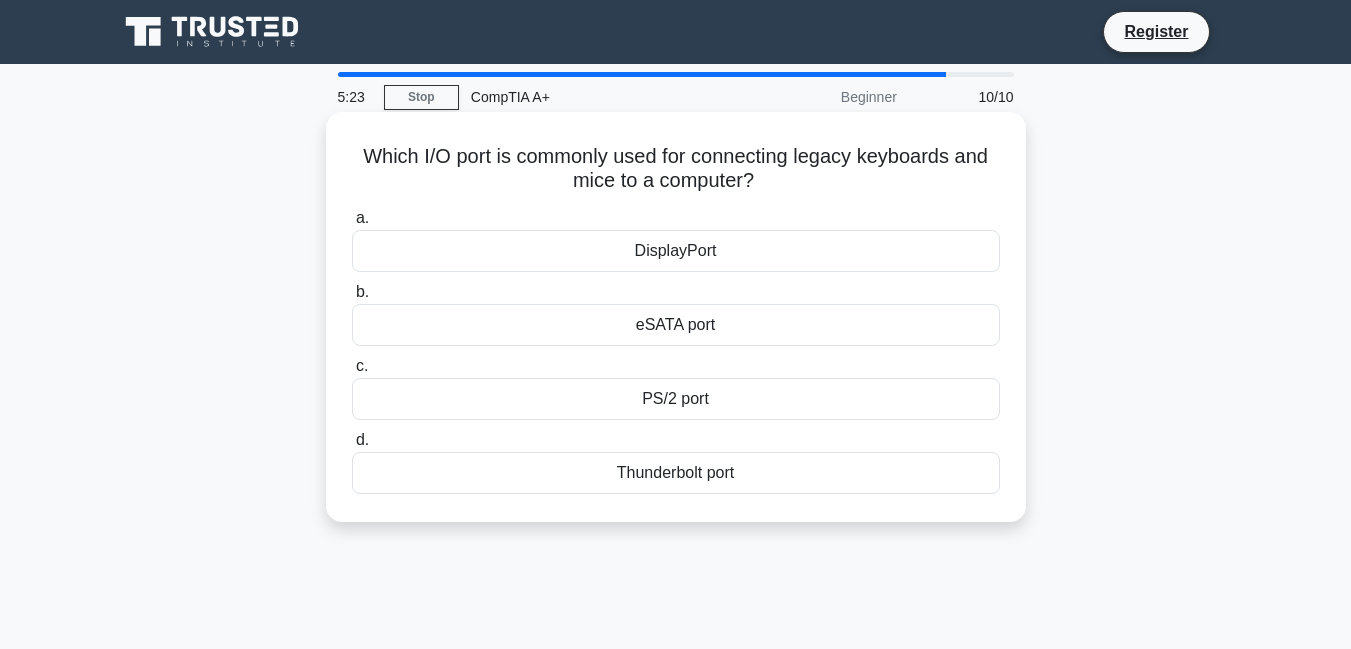 click on "PS/2 port" at bounding box center [676, 399] 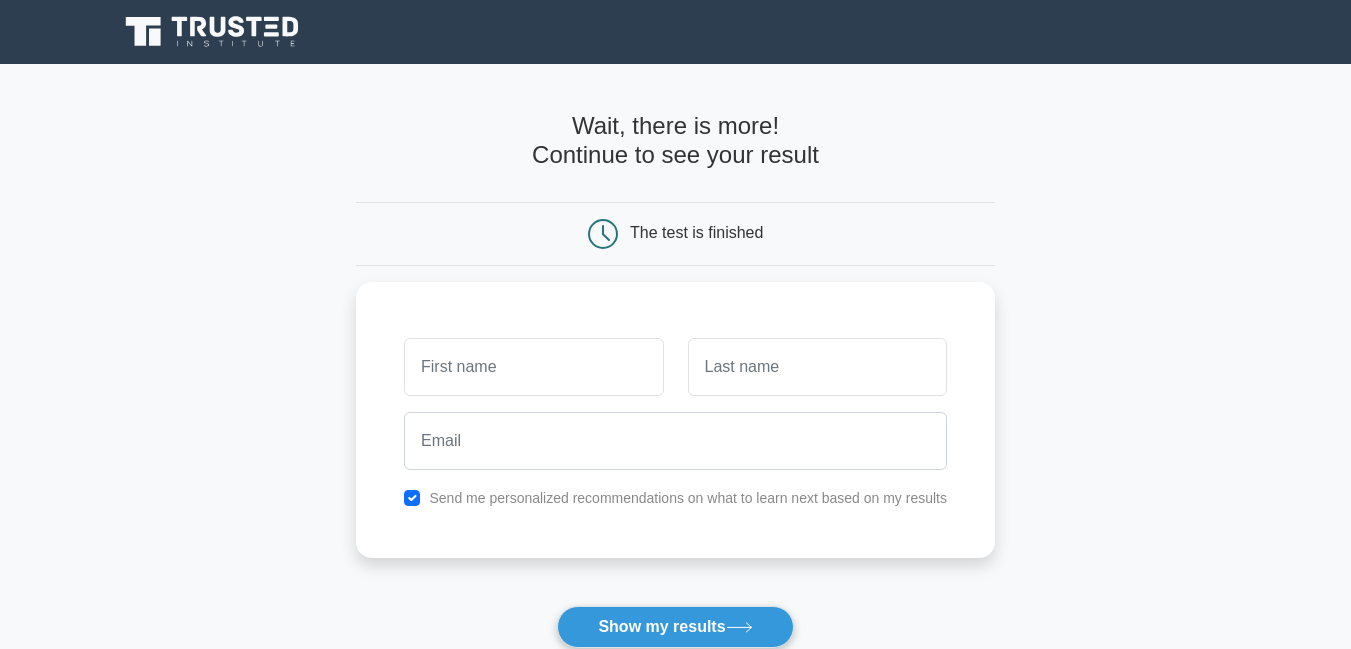 scroll, scrollTop: 0, scrollLeft: 0, axis: both 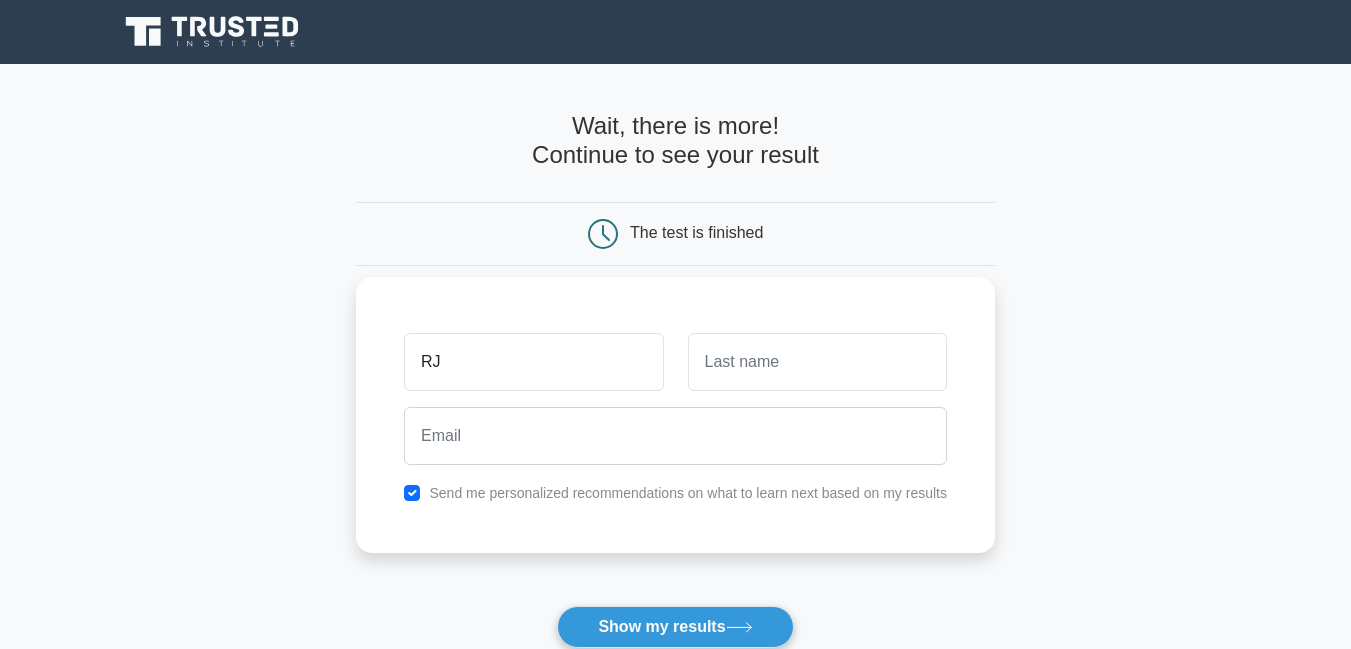 type on "RJ" 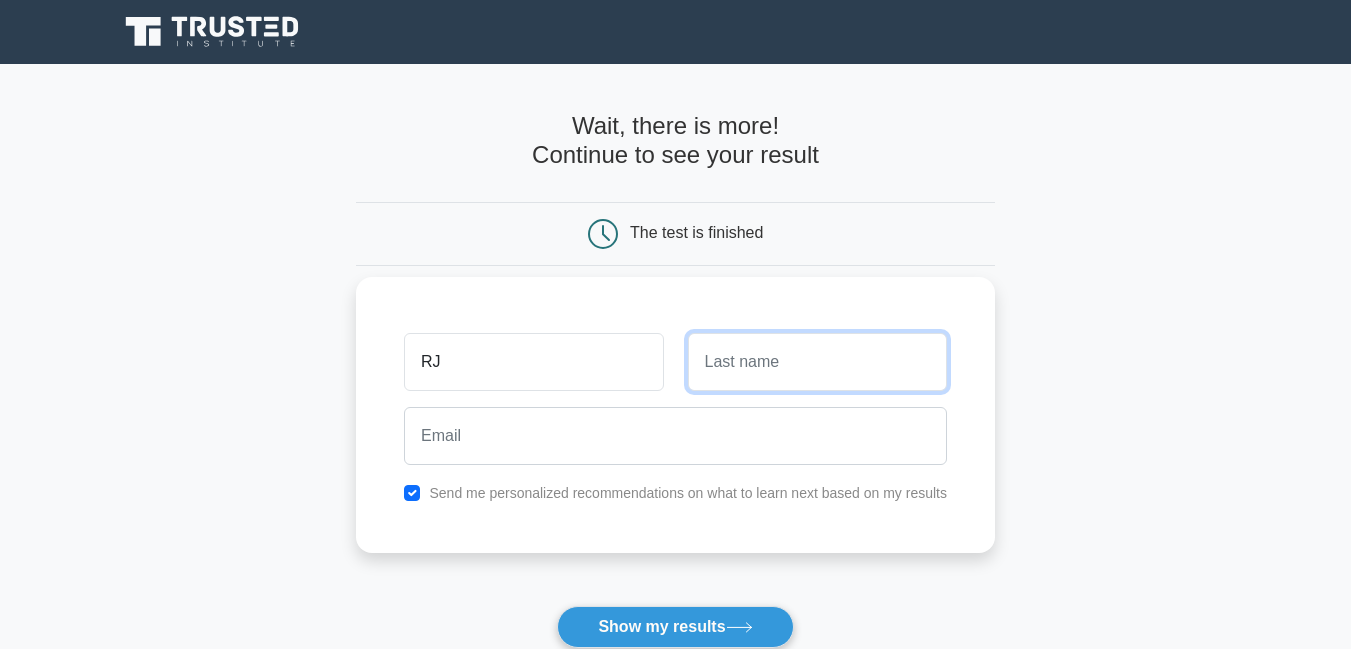 click at bounding box center [817, 362] 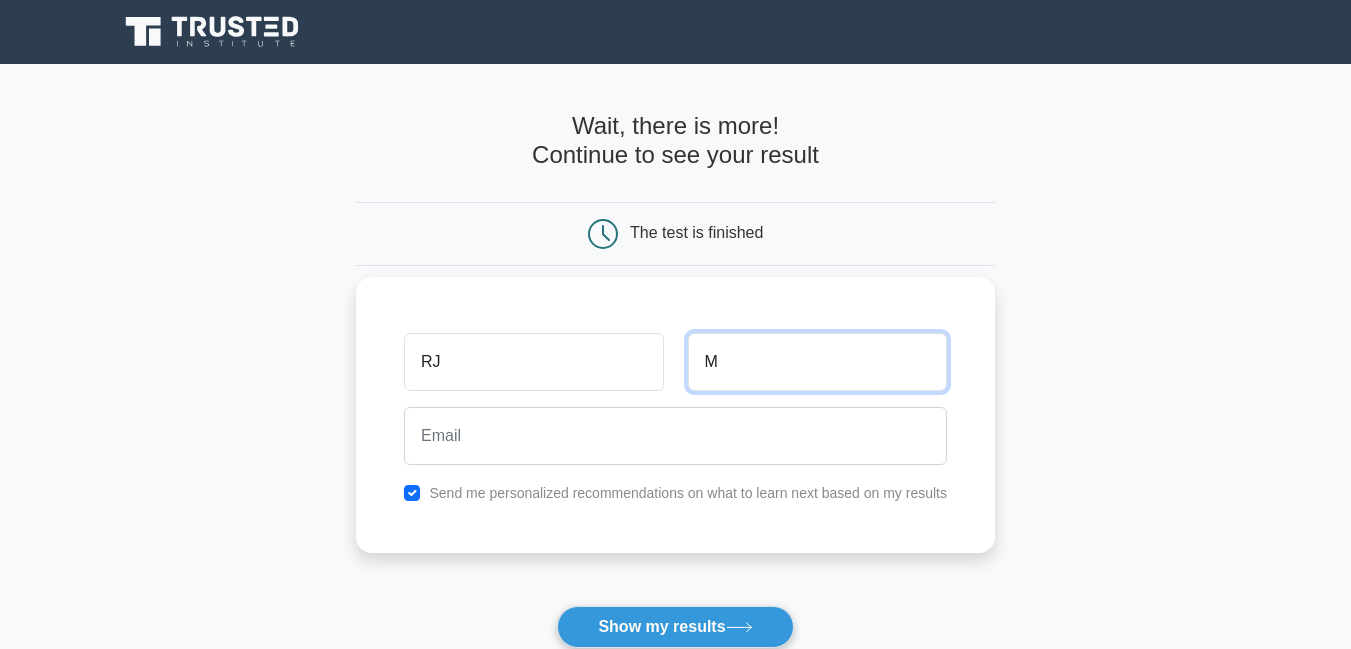 type on "M" 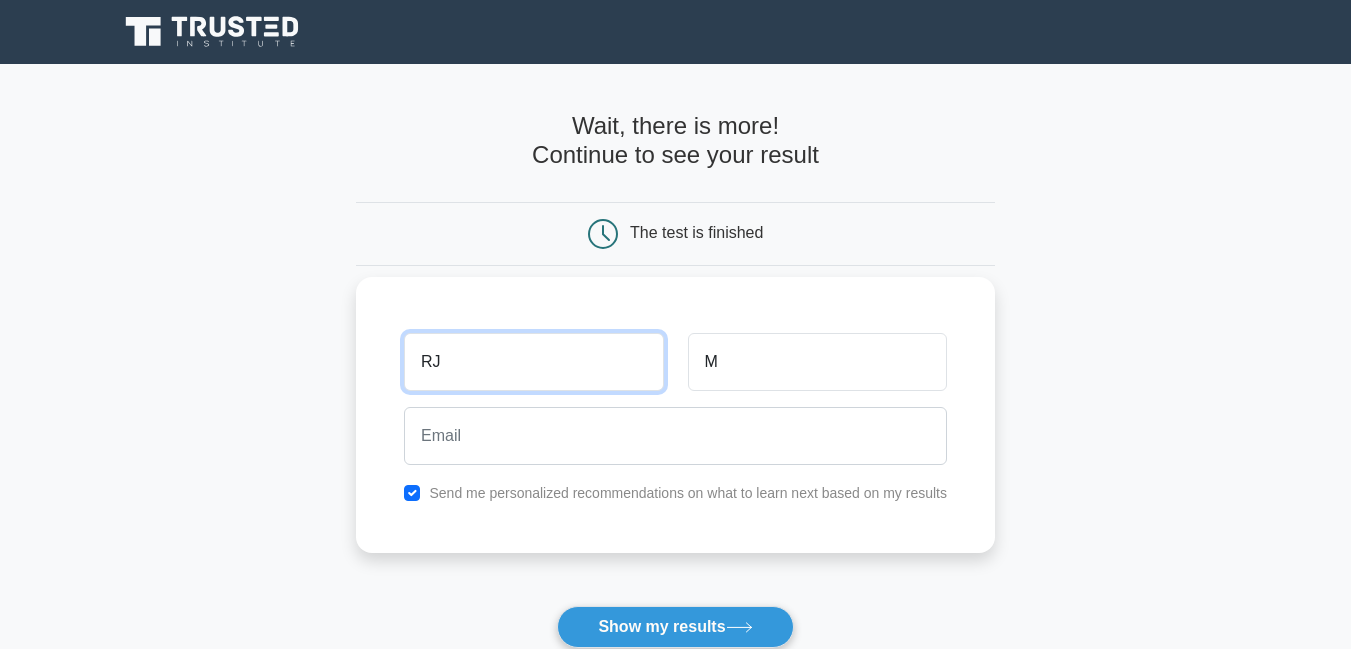 click on "RJ" at bounding box center [533, 362] 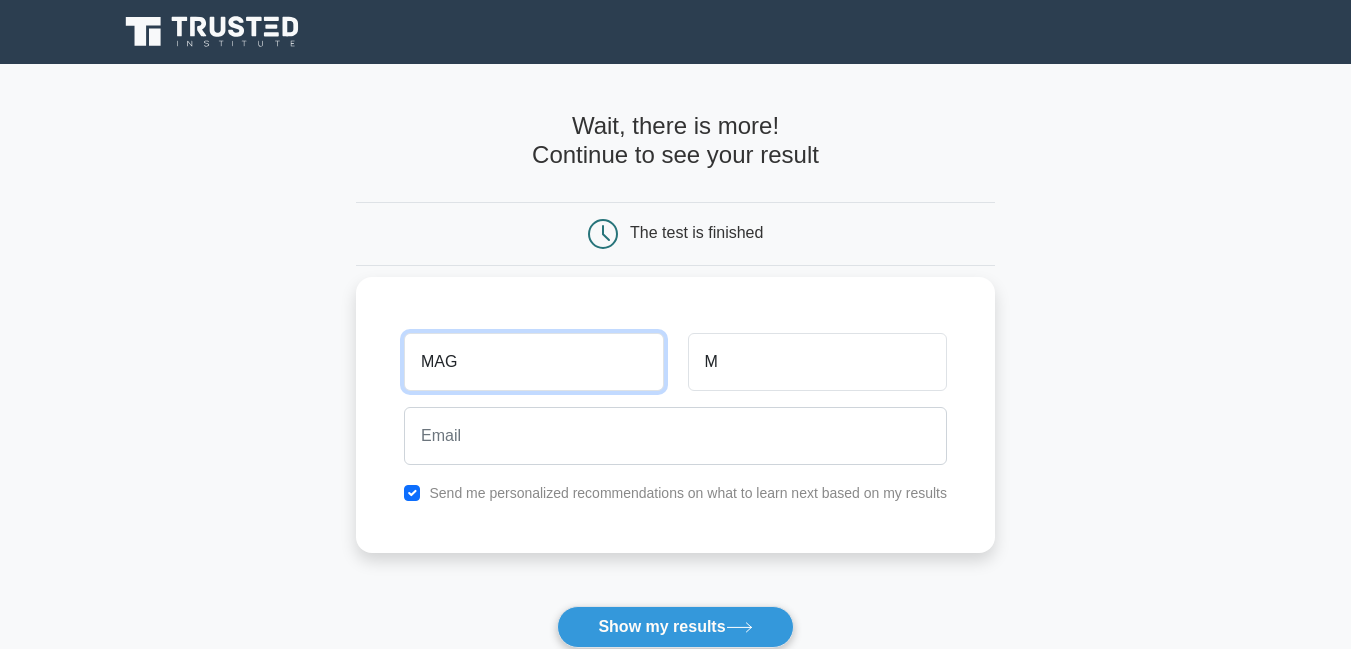 type on "MAG" 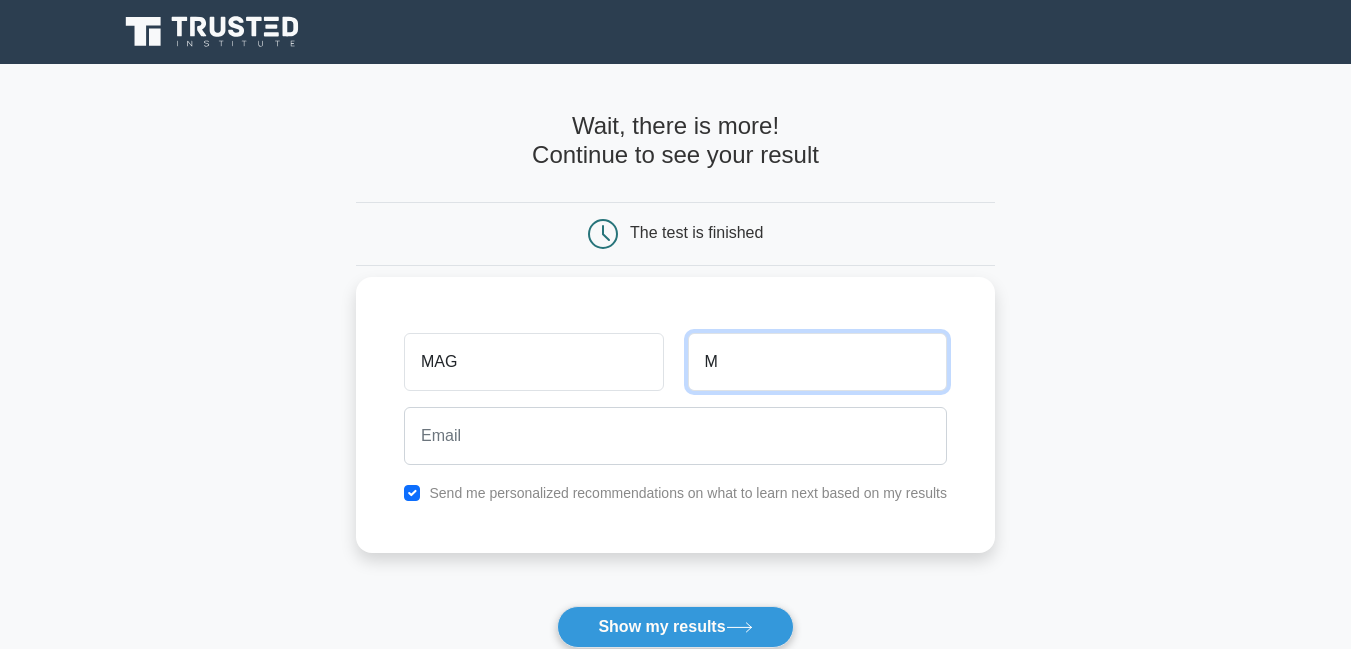 click on "M" at bounding box center (817, 362) 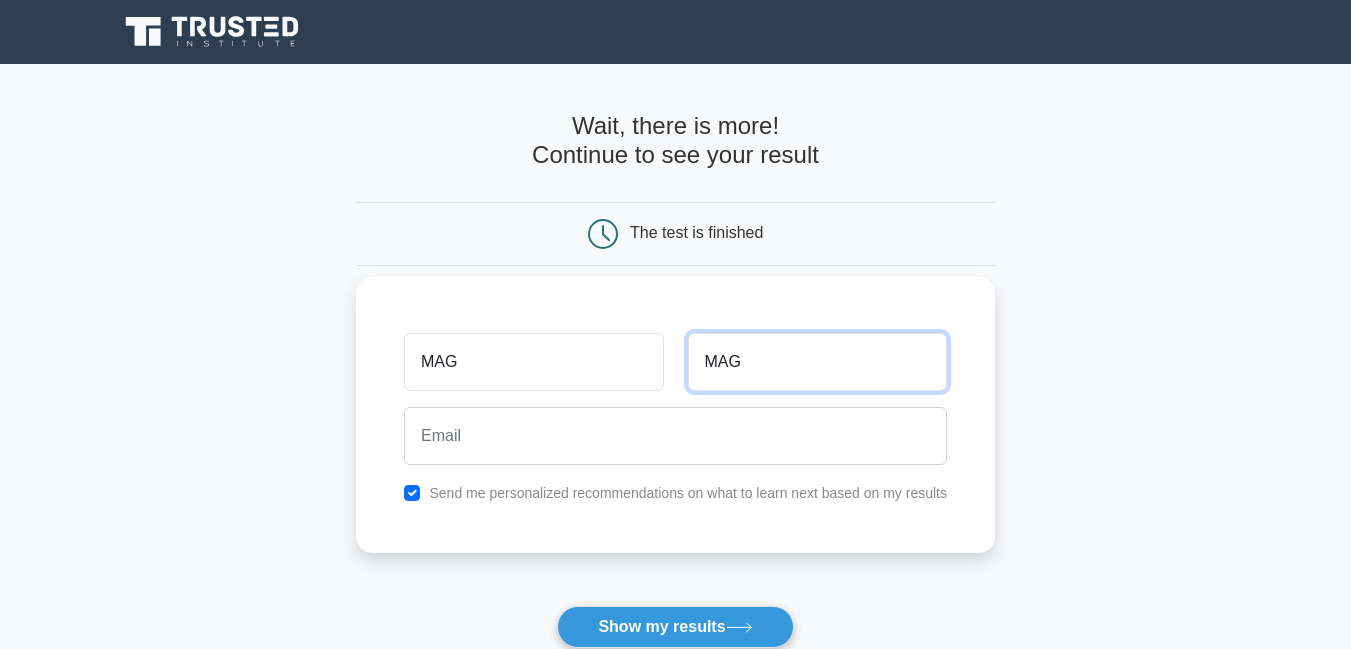type on "MAG" 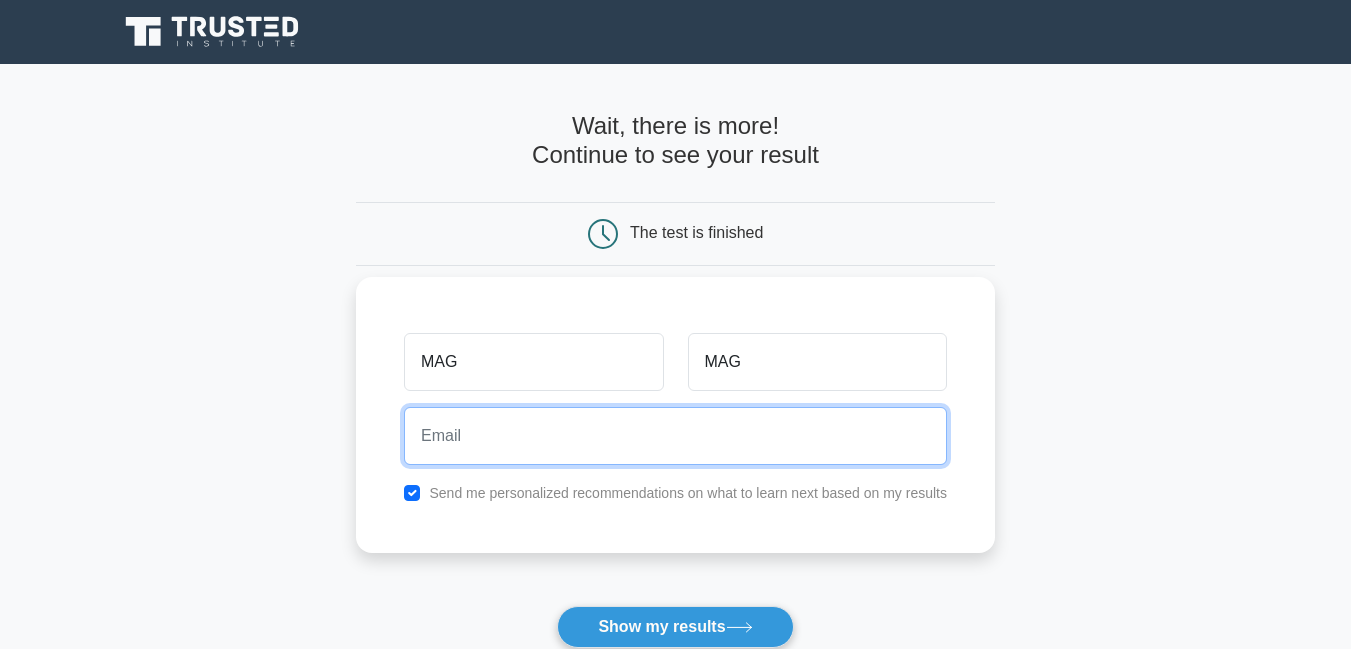 click at bounding box center (675, 436) 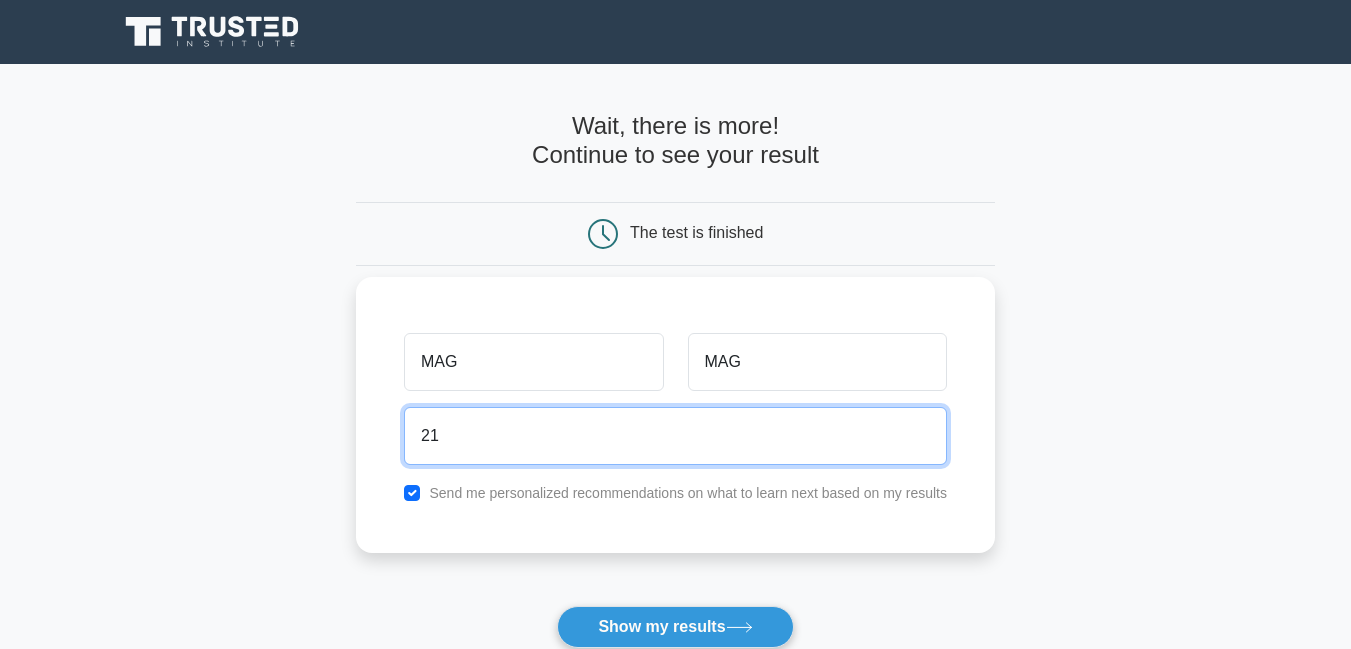 type on "2" 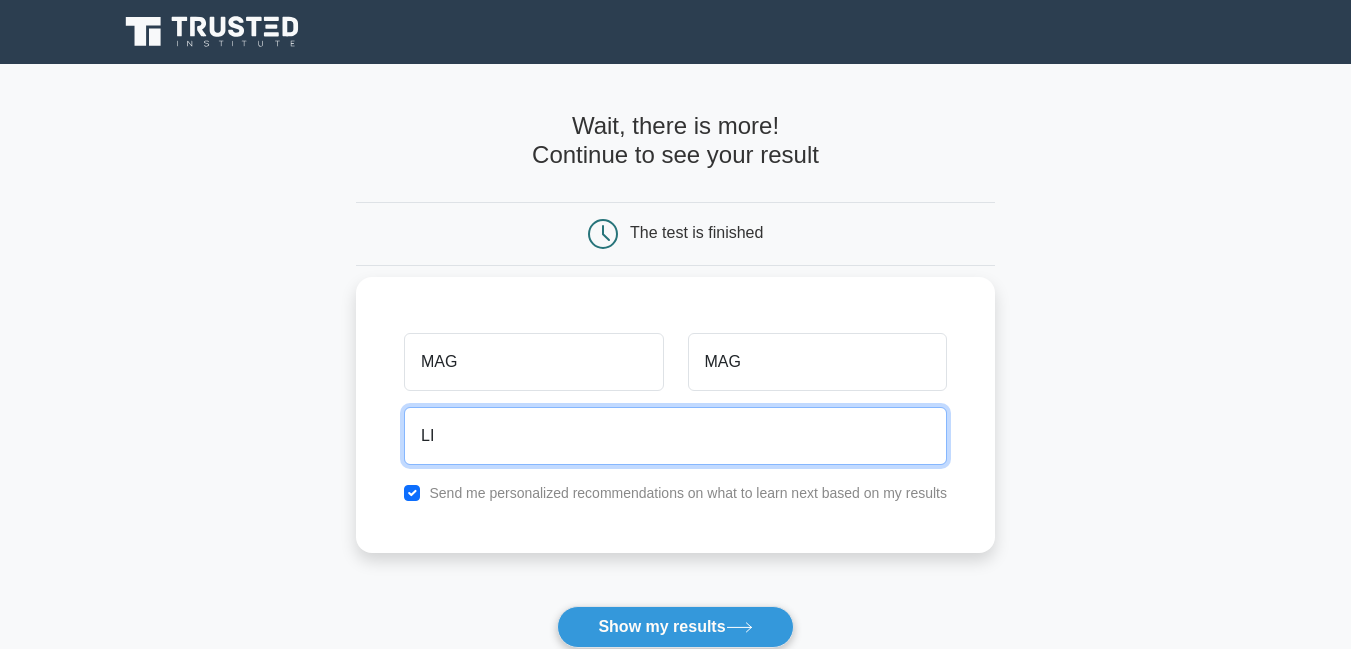 type on "L" 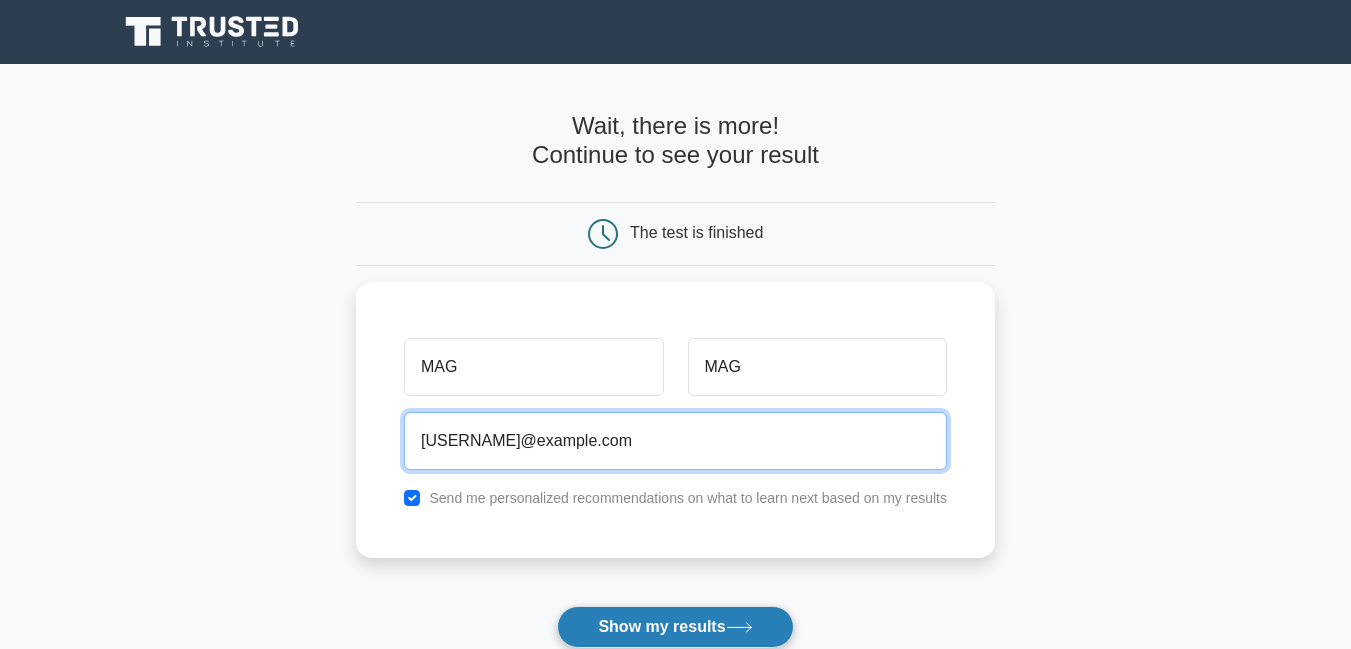 type on "litsitsolitsitso24@gmail.com" 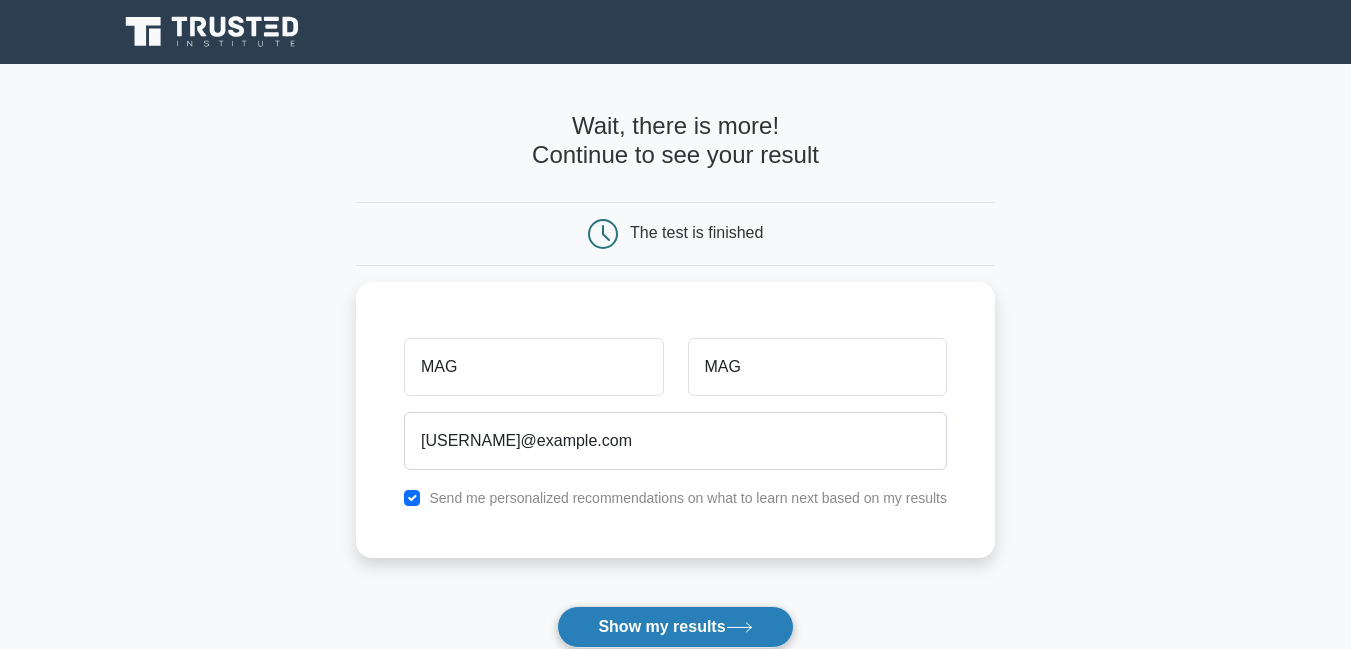 click on "Show my results" at bounding box center (675, 627) 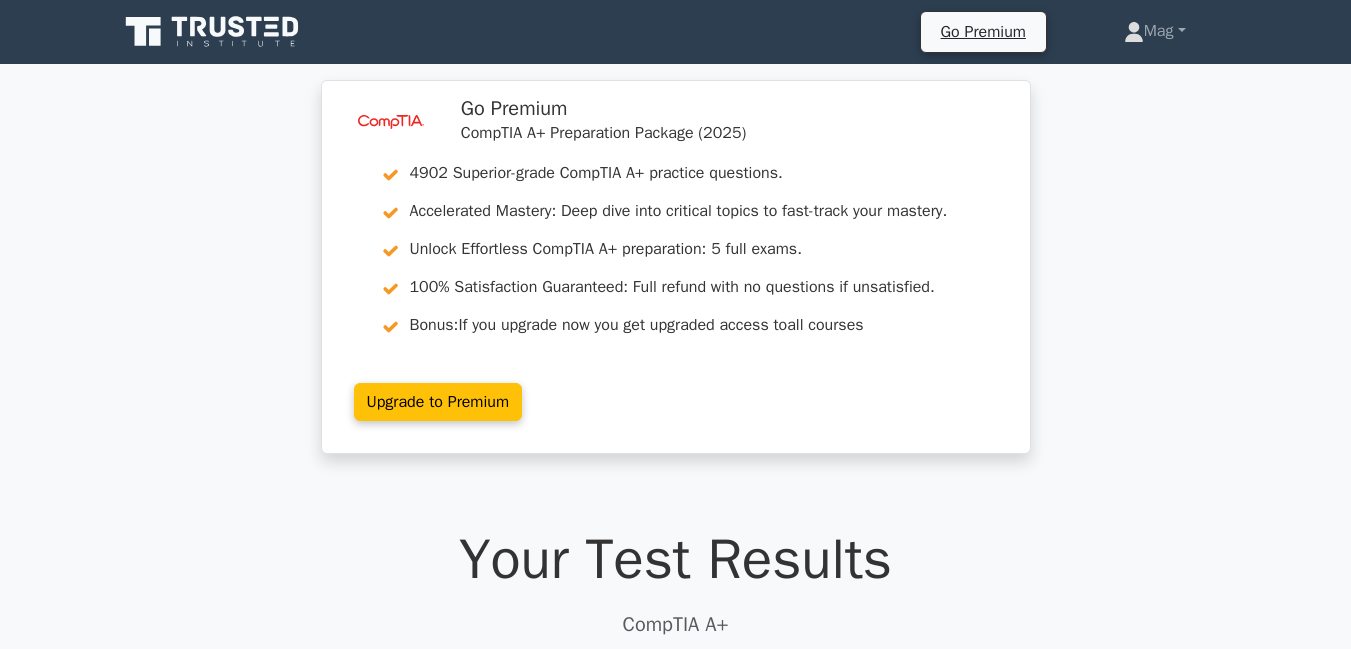 scroll, scrollTop: 0, scrollLeft: 0, axis: both 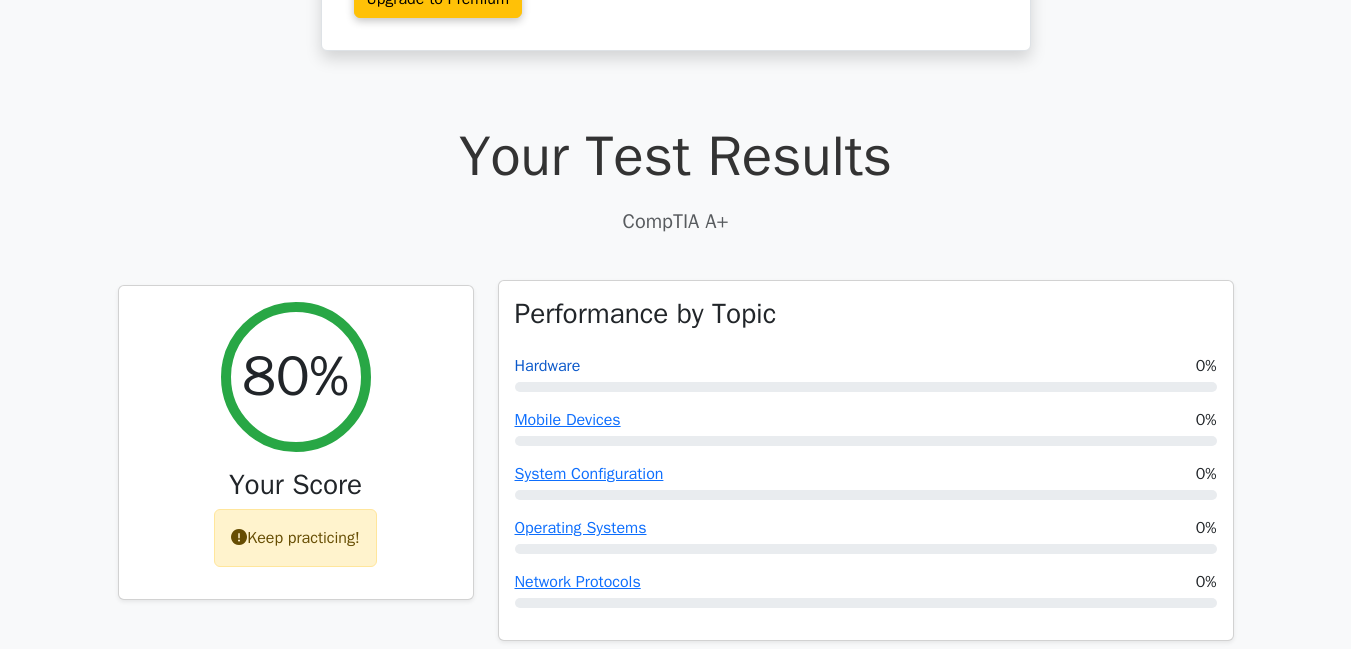 click on "Hardware" at bounding box center (548, 366) 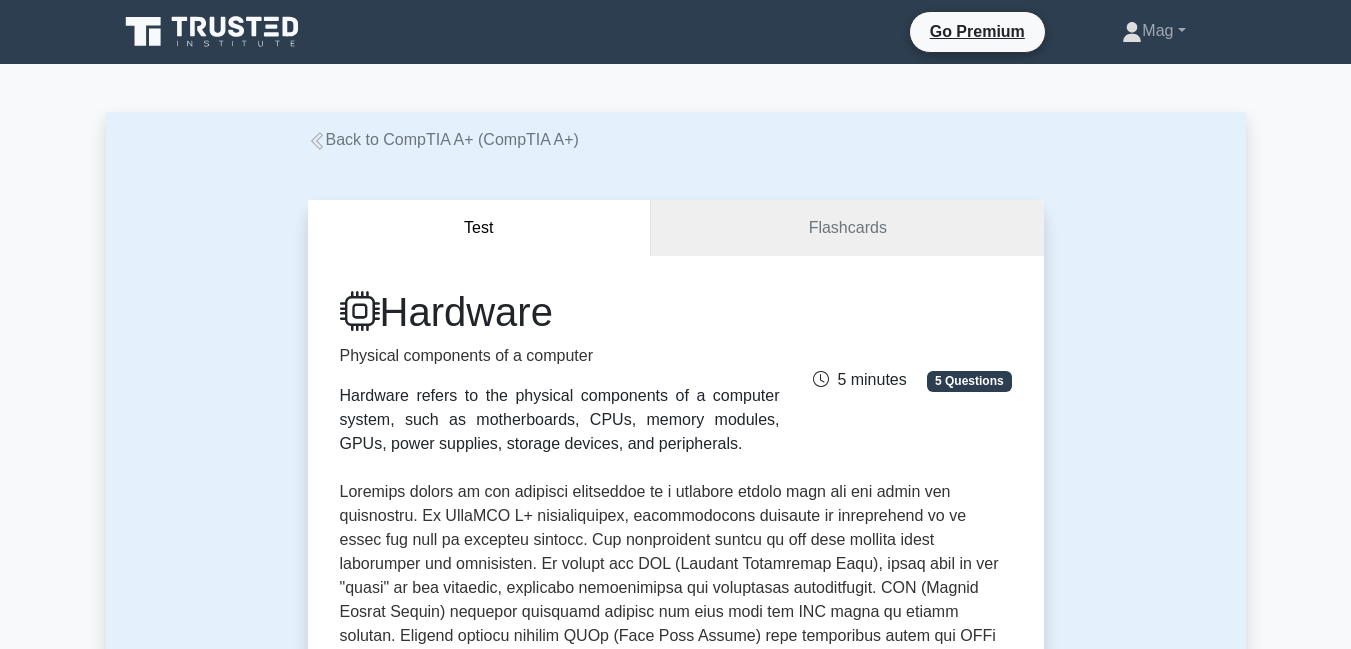 scroll, scrollTop: 0, scrollLeft: 0, axis: both 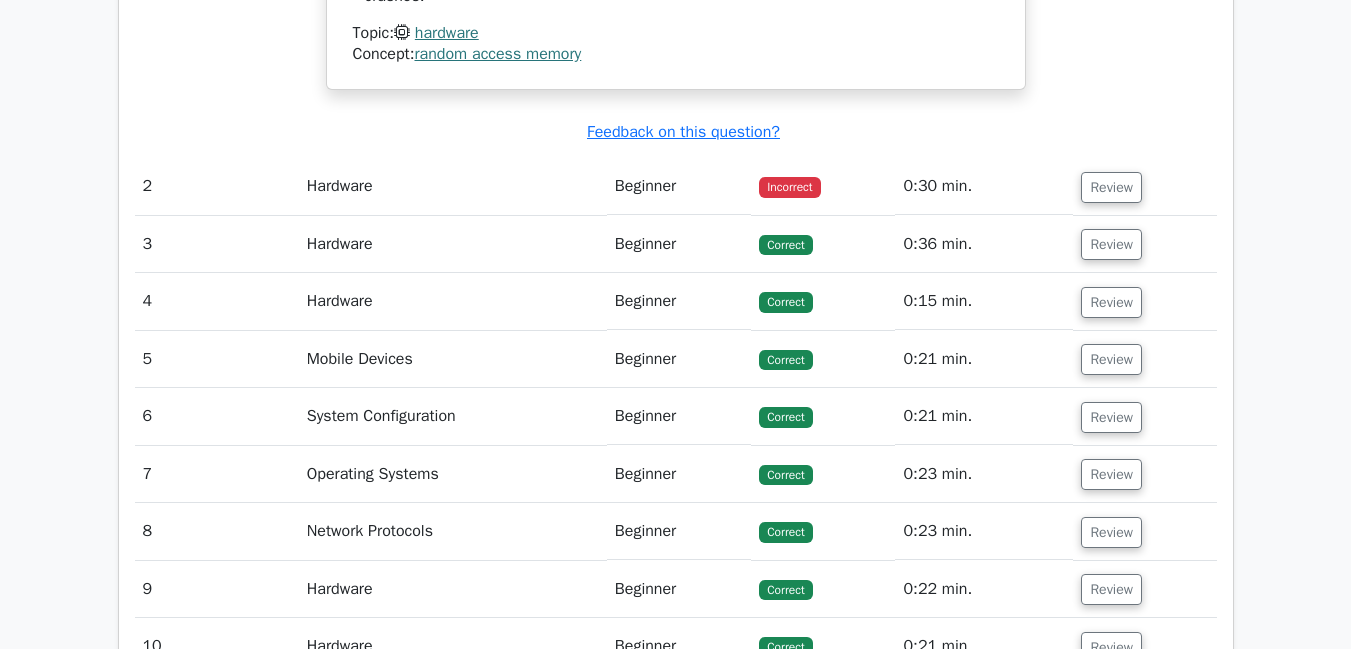 click on "Incorrect" at bounding box center [789, 187] 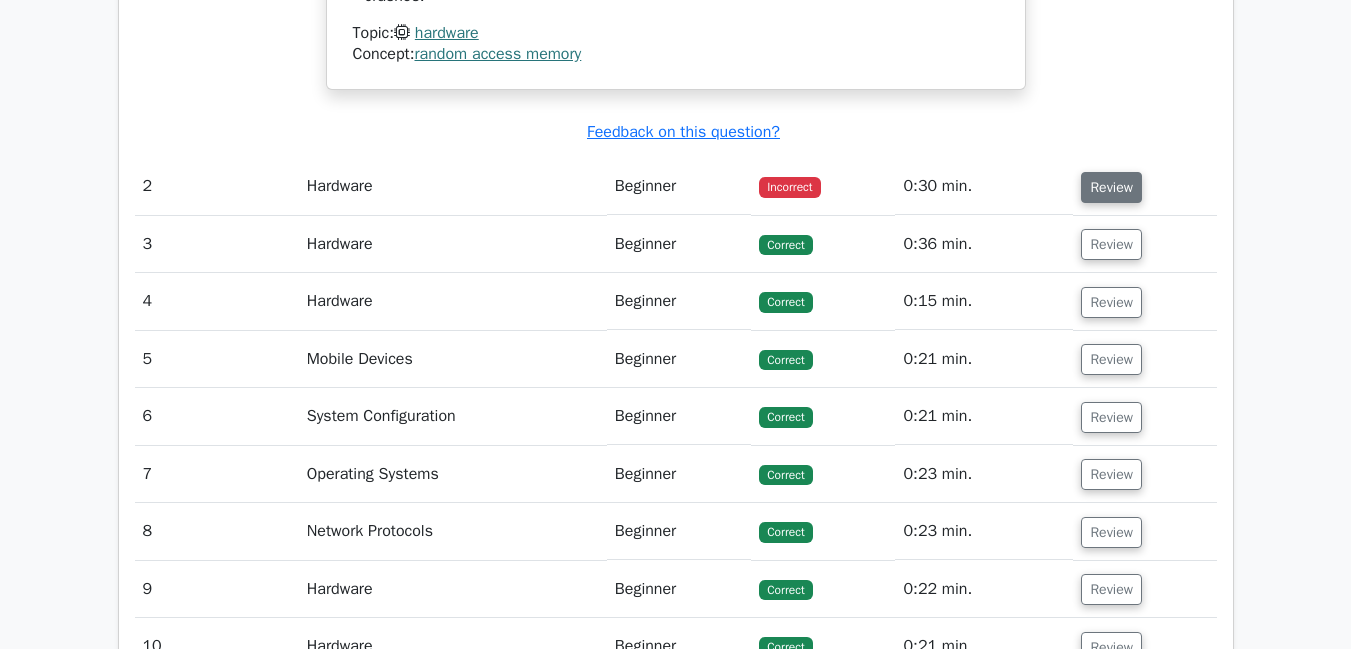 click on "Review" at bounding box center [1111, 187] 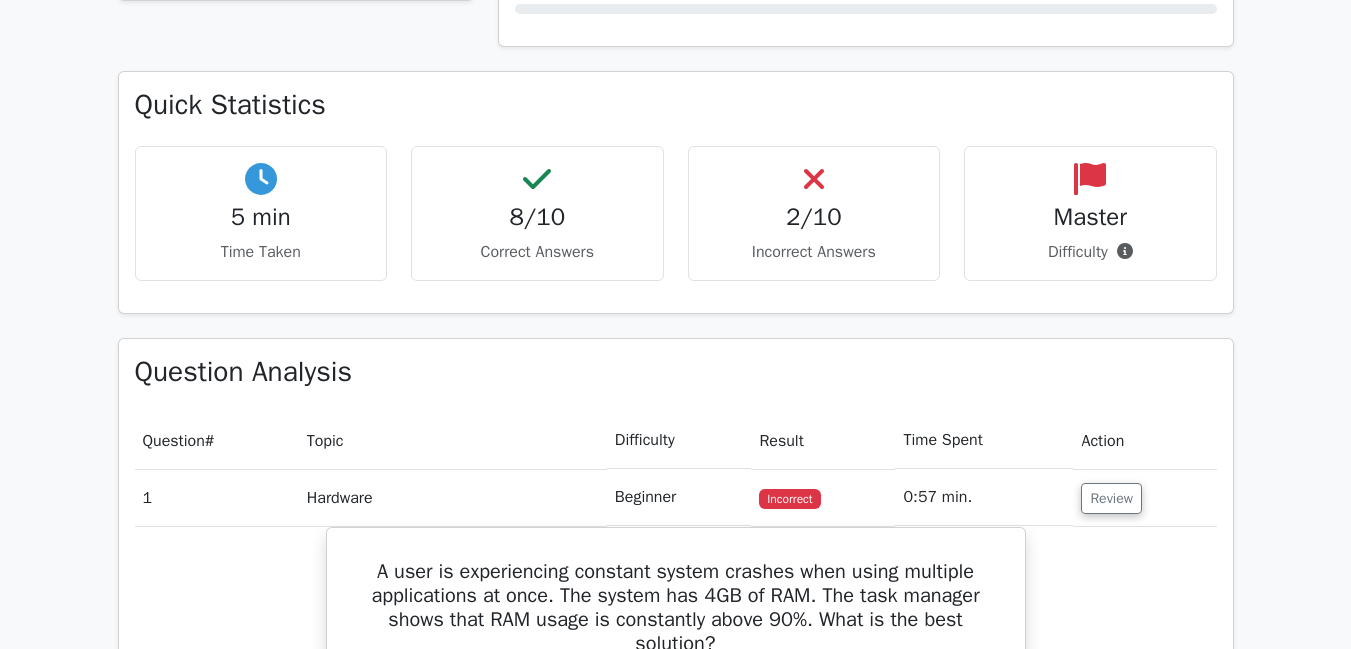 scroll, scrollTop: 1009, scrollLeft: 0, axis: vertical 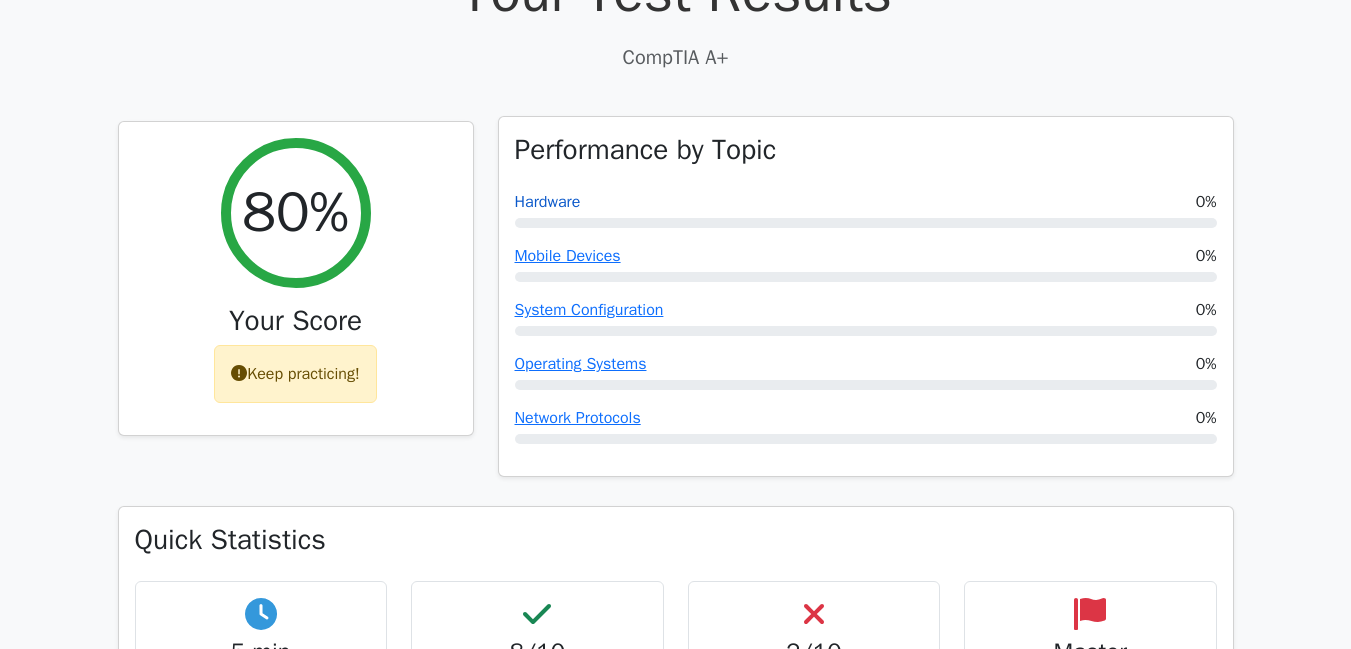click on "Hardware" at bounding box center [548, 202] 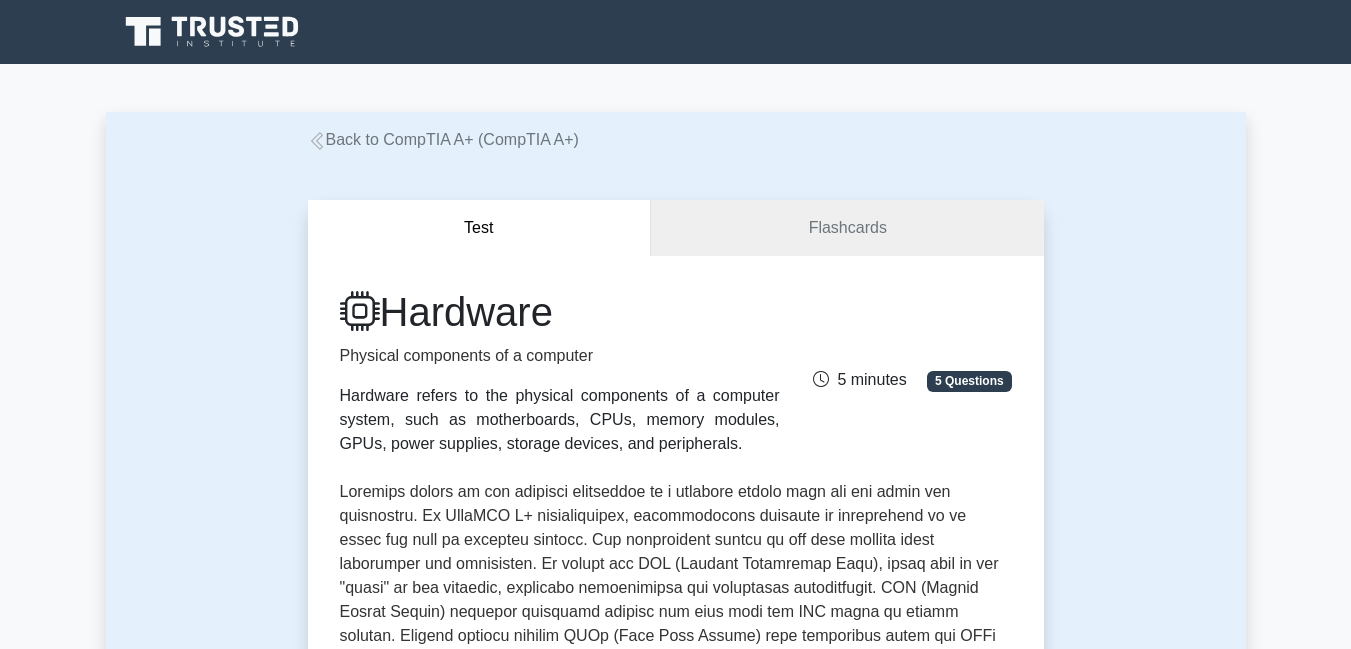 scroll, scrollTop: 0, scrollLeft: 0, axis: both 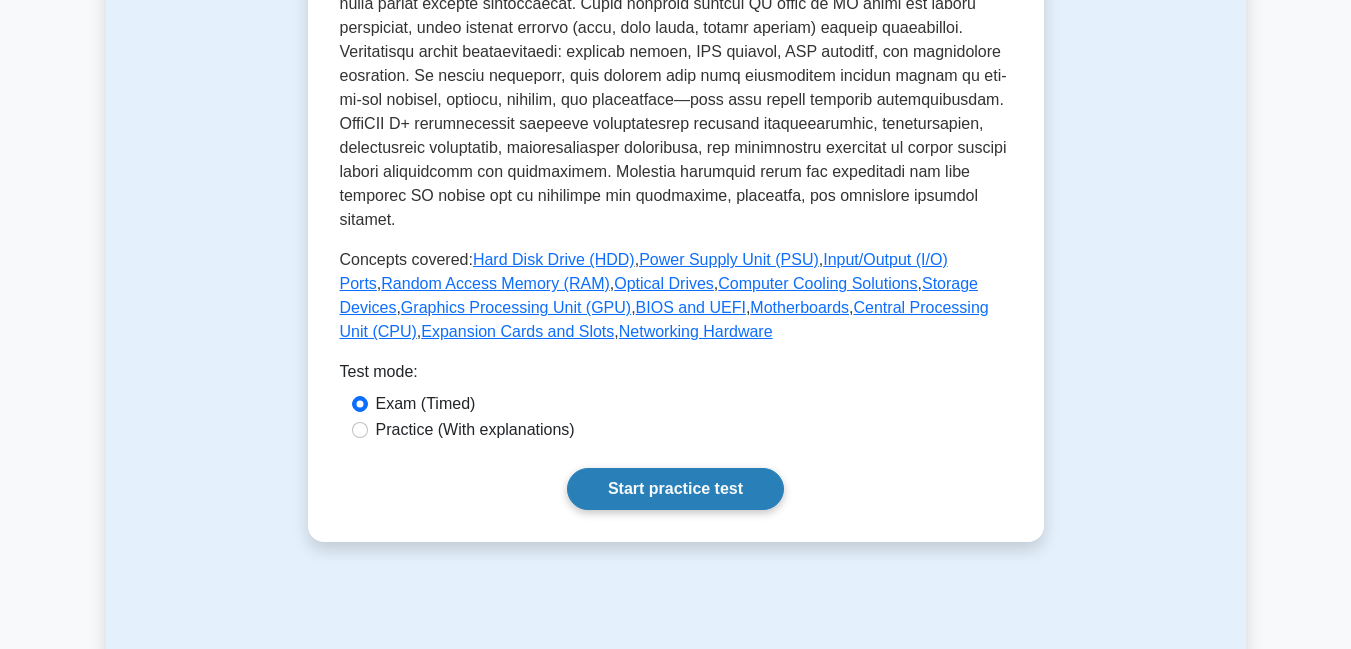 click on "Start practice test" at bounding box center (675, 489) 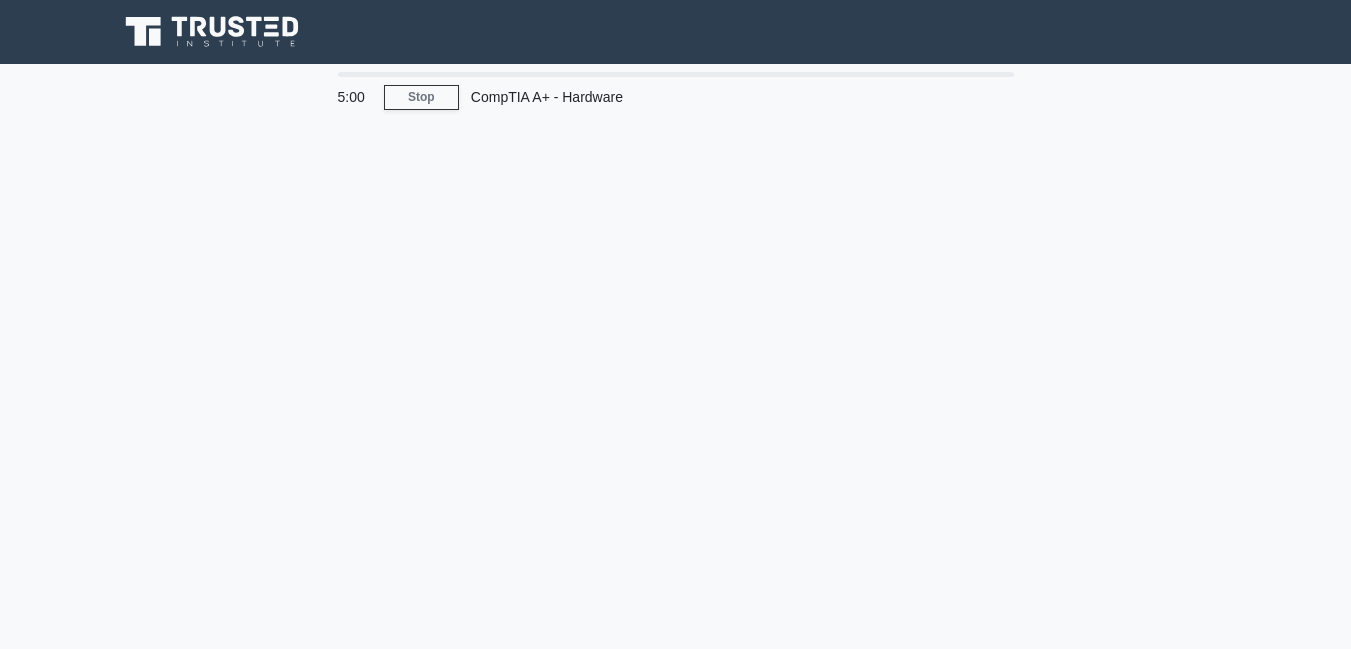 scroll, scrollTop: 0, scrollLeft: 0, axis: both 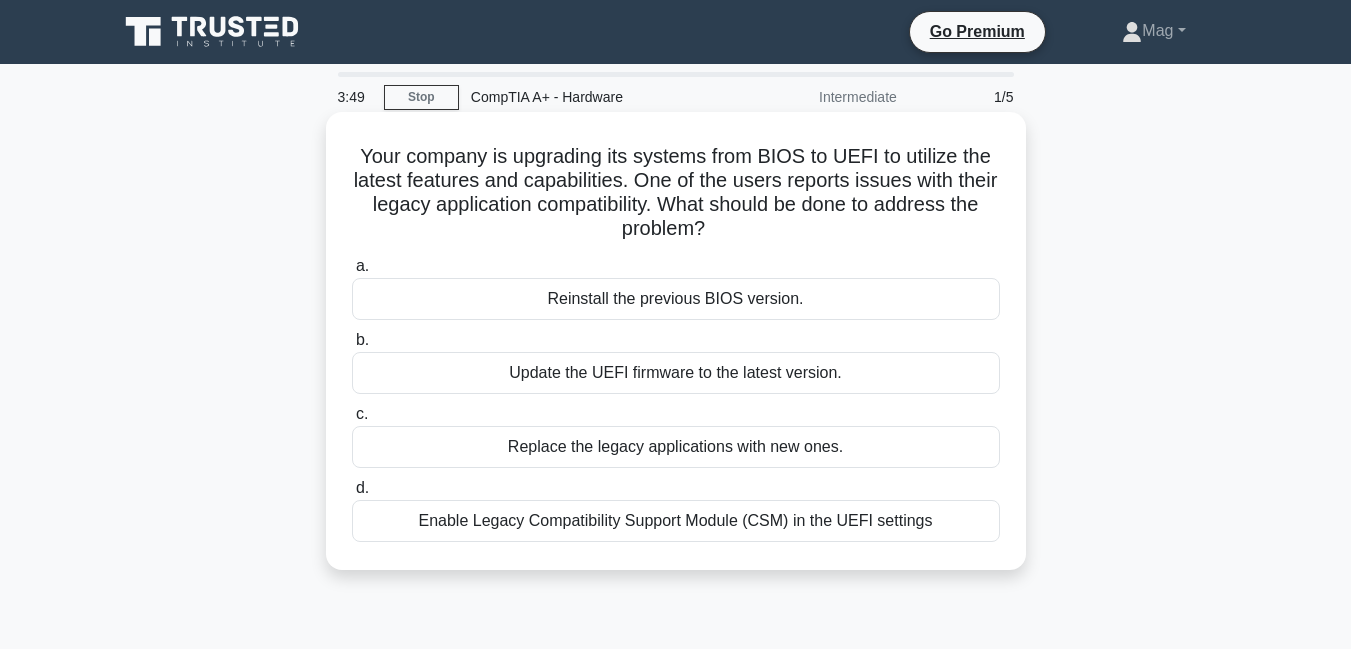 click on "Enable Legacy Compatibility Support Module (CSM) in the UEFI settings" at bounding box center (676, 521) 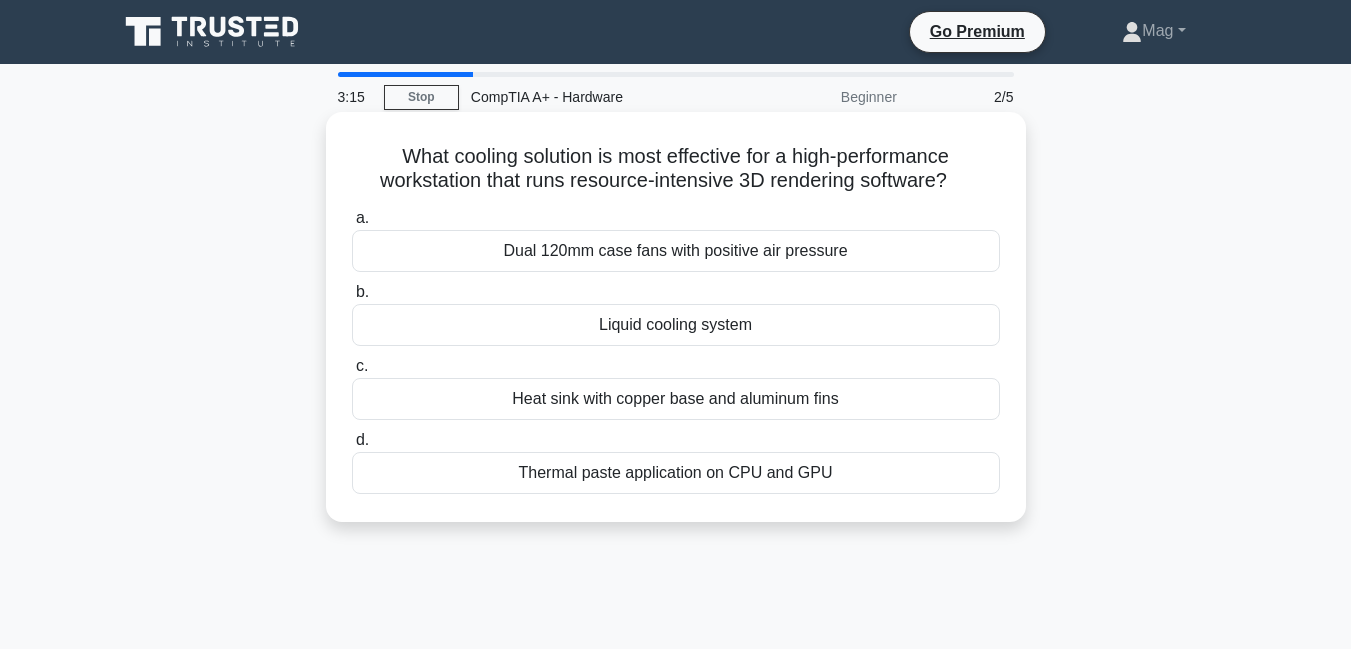 click on "Liquid cooling system" at bounding box center [676, 325] 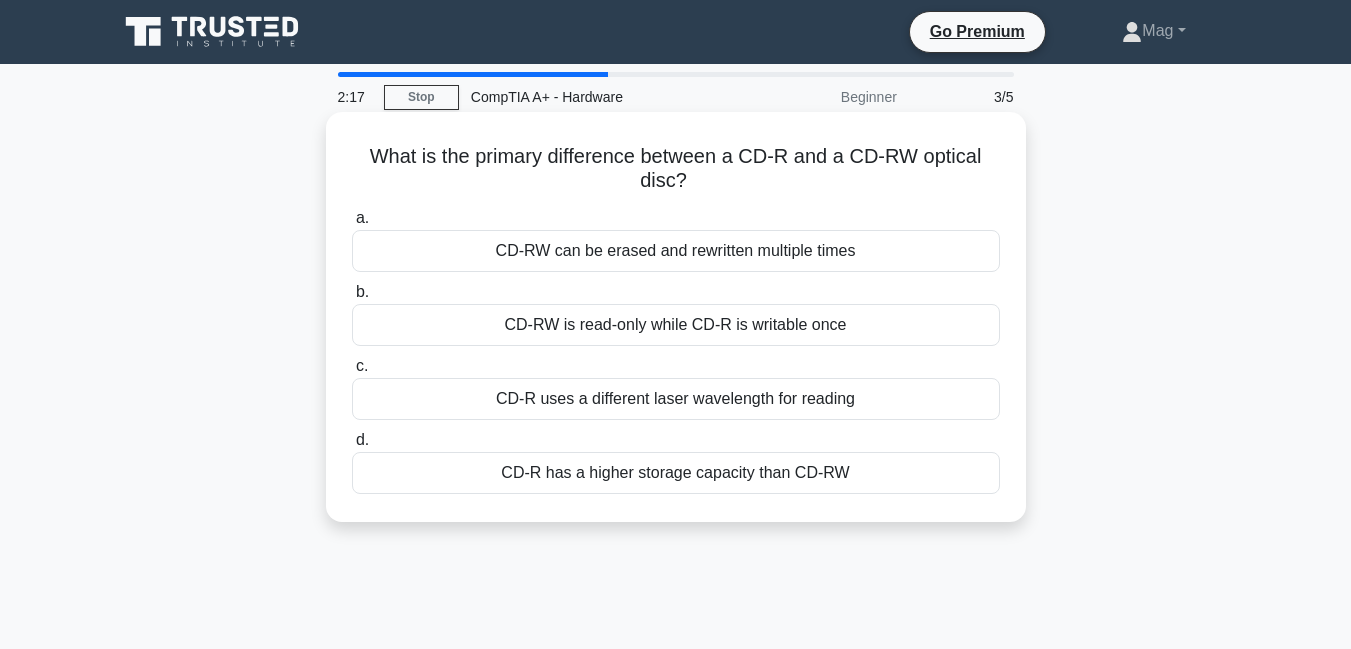 click on "CD-RW can be erased and rewritten multiple times" at bounding box center (676, 251) 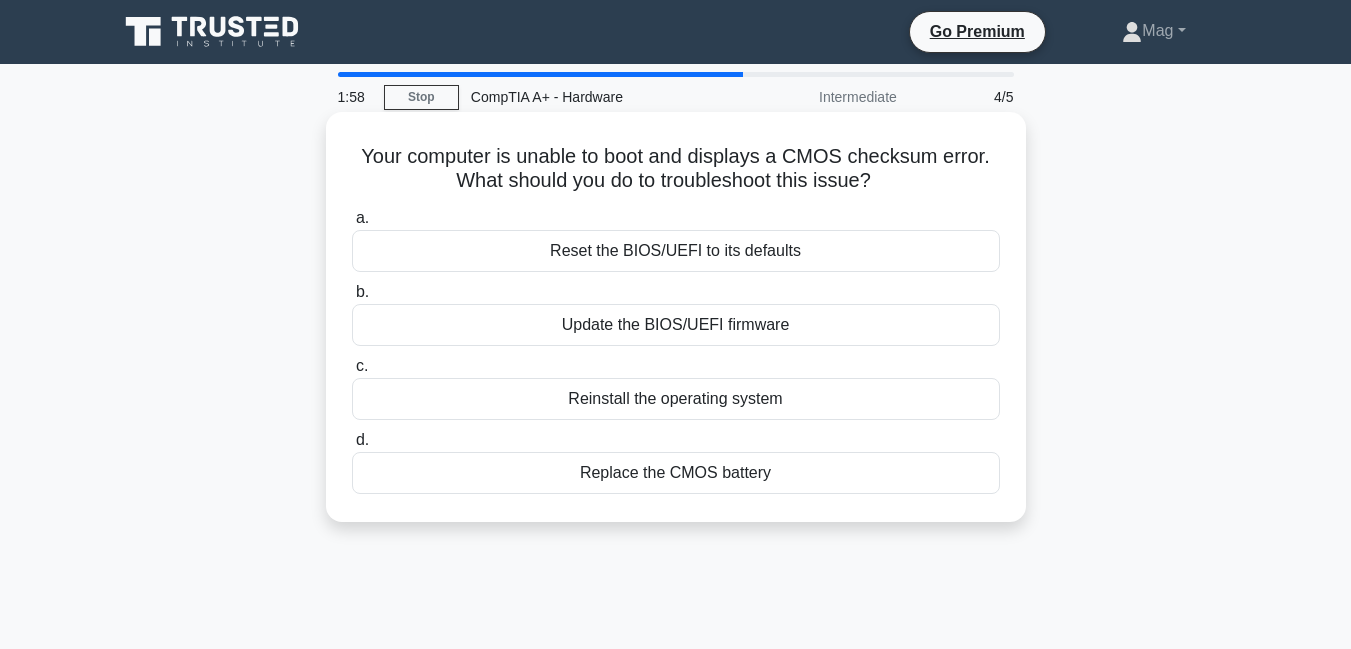 click on "Replace the CMOS battery" at bounding box center (676, 473) 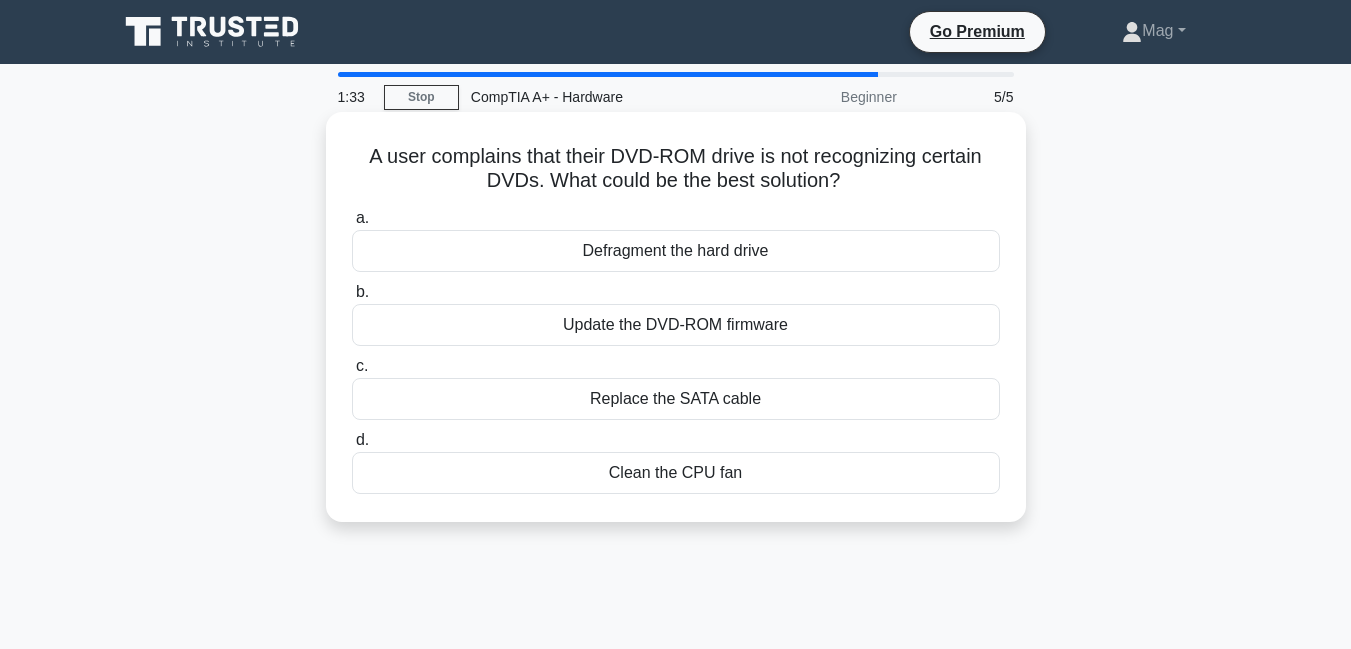 click on "Update the DVD-ROM firmware" at bounding box center [676, 325] 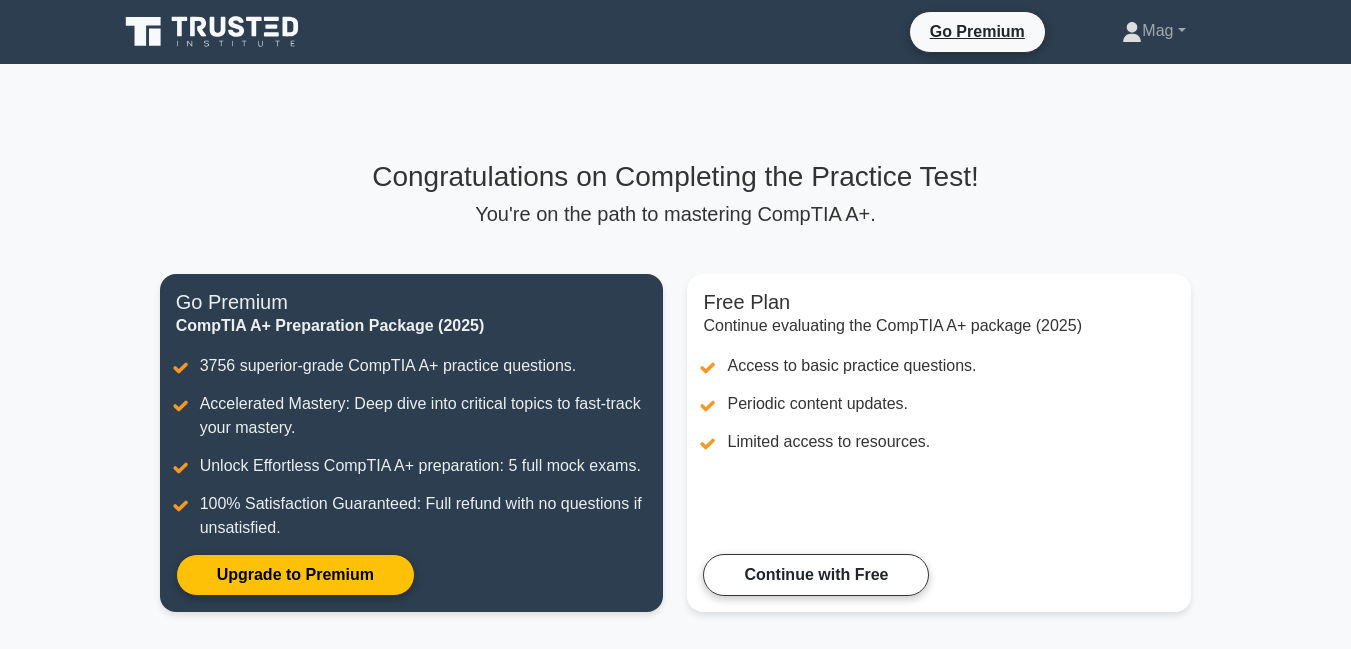scroll, scrollTop: 0, scrollLeft: 0, axis: both 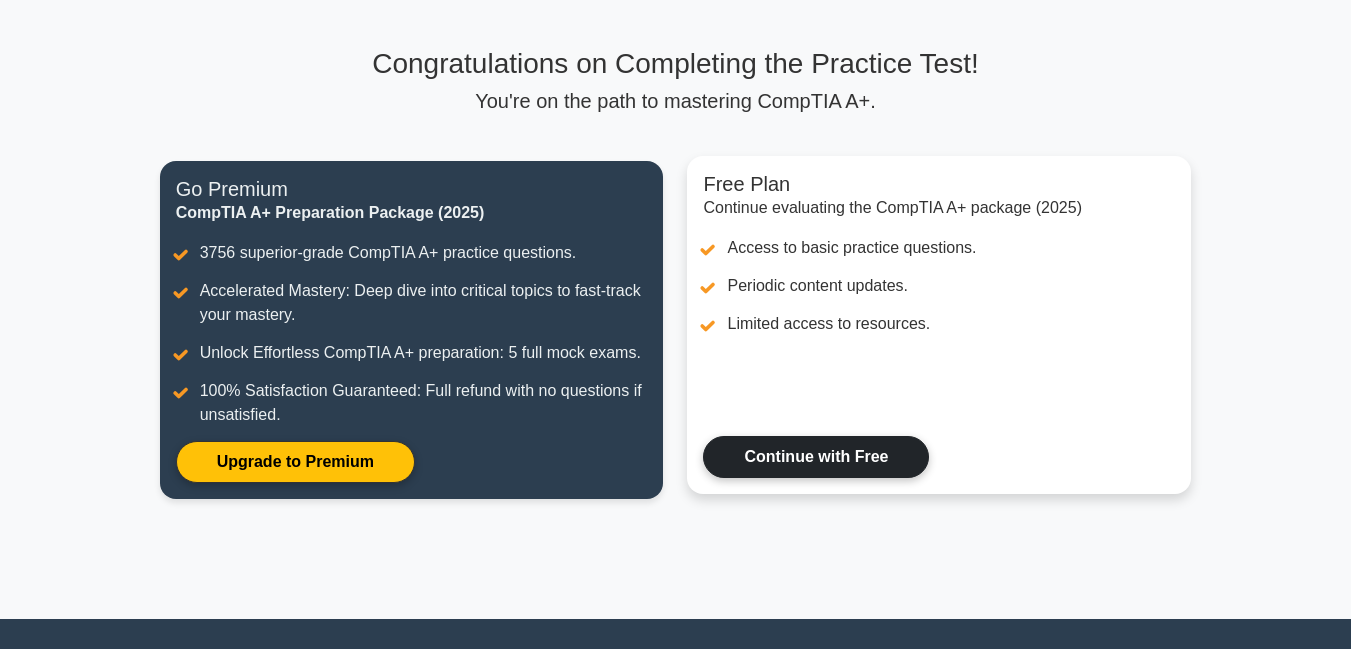 click on "Continue with Free" at bounding box center [816, 457] 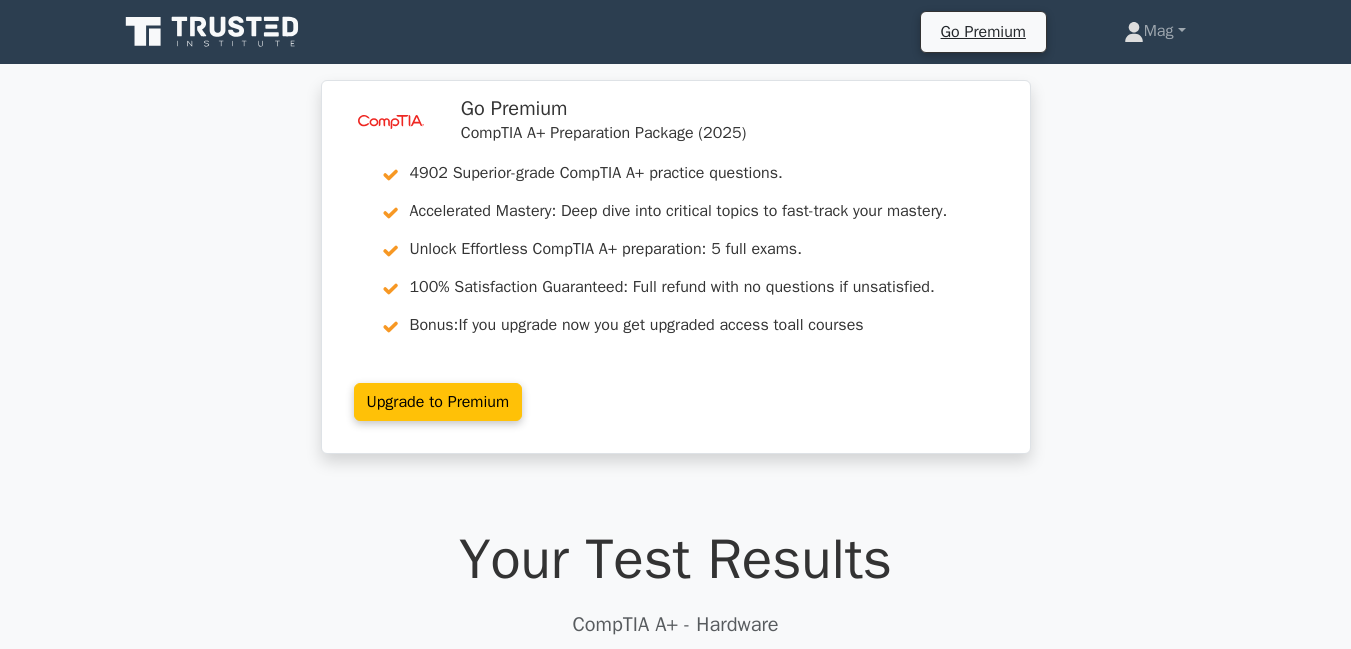 scroll, scrollTop: 0, scrollLeft: 0, axis: both 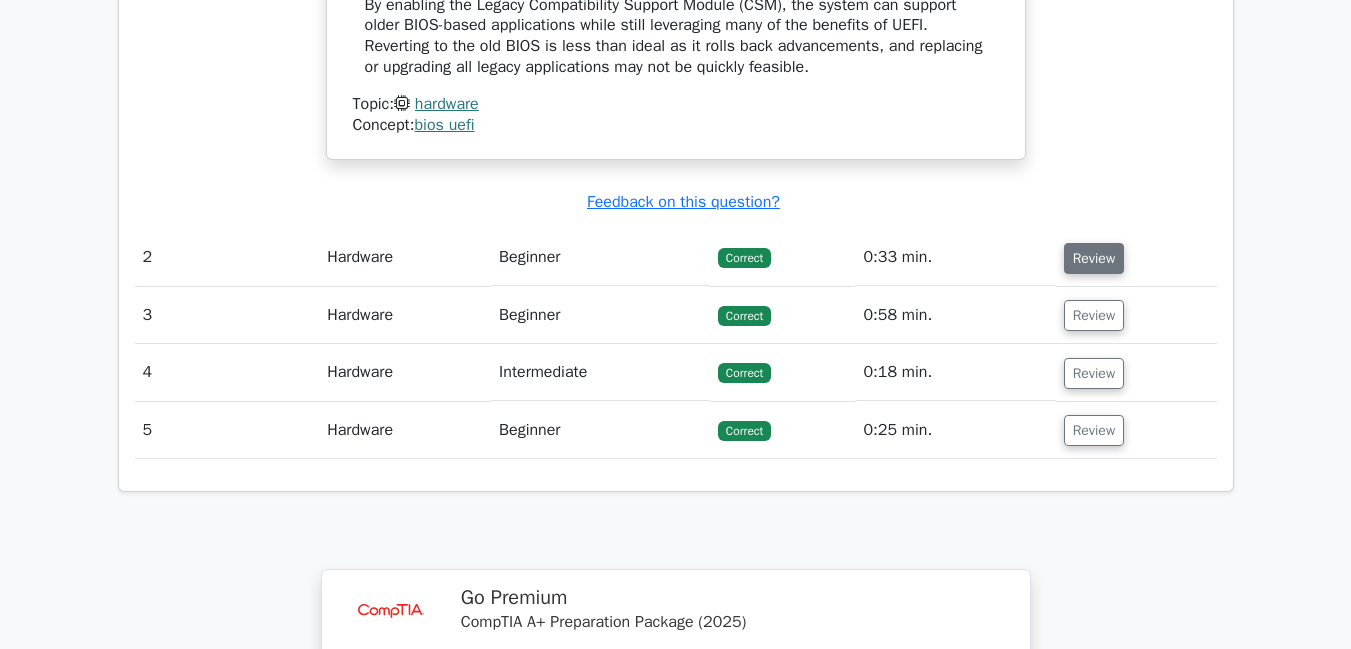 click on "Review" at bounding box center [1094, 258] 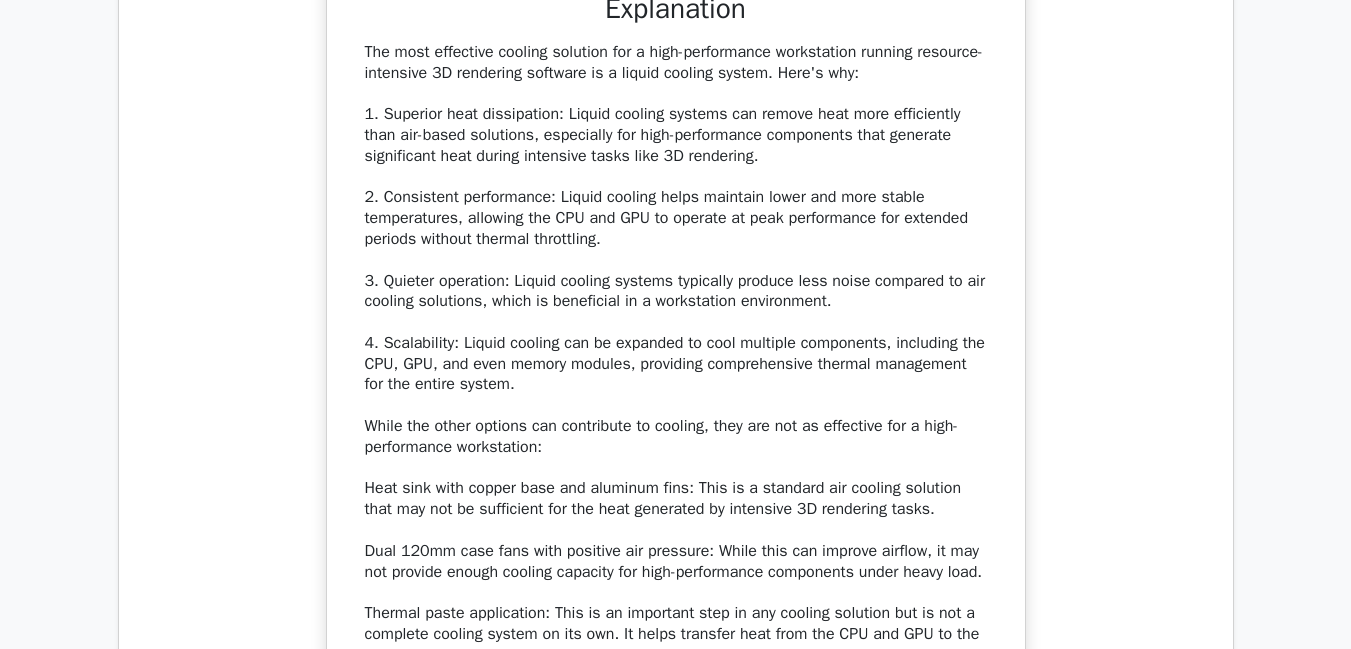 scroll, scrollTop: 2640, scrollLeft: 0, axis: vertical 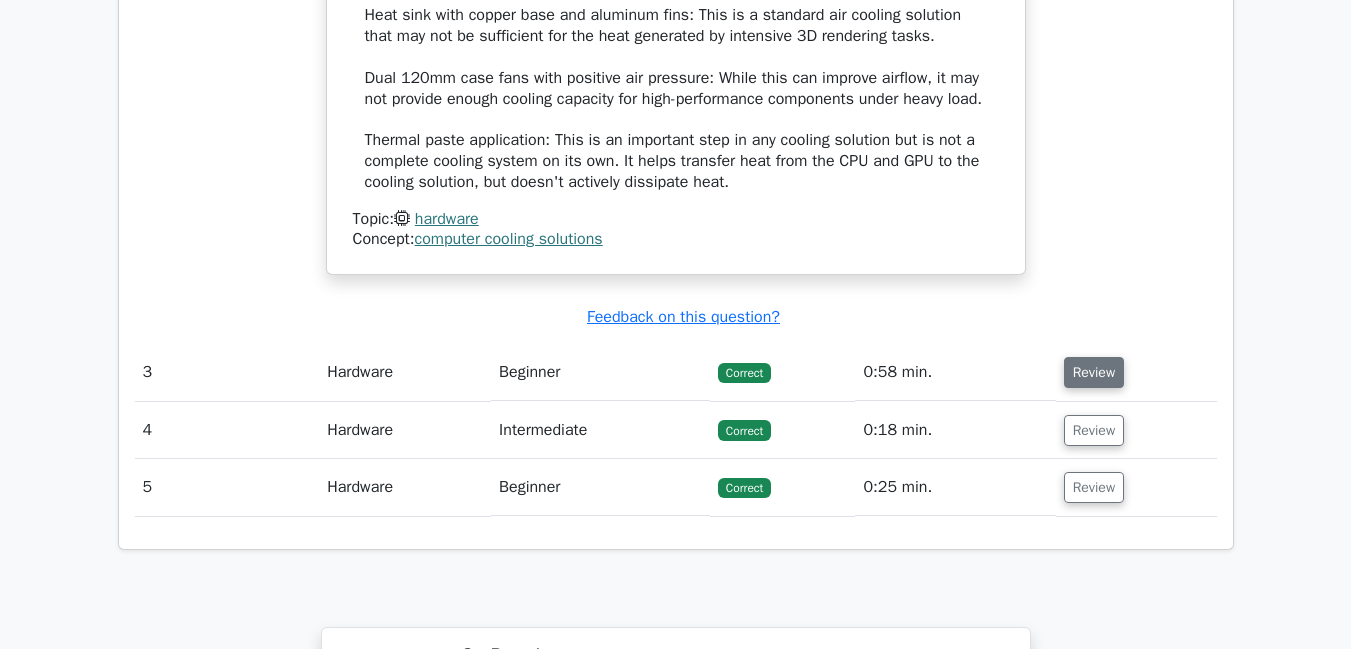 click on "Review" at bounding box center [1094, 372] 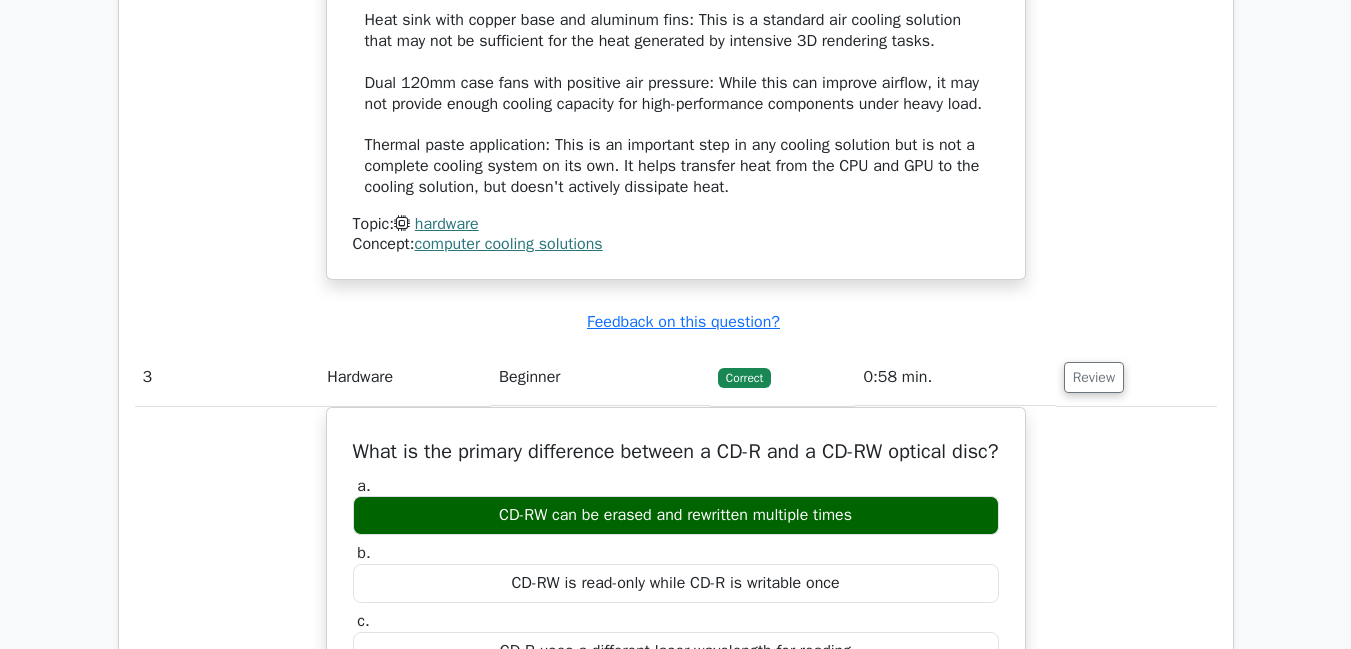 scroll, scrollTop: 2548, scrollLeft: 0, axis: vertical 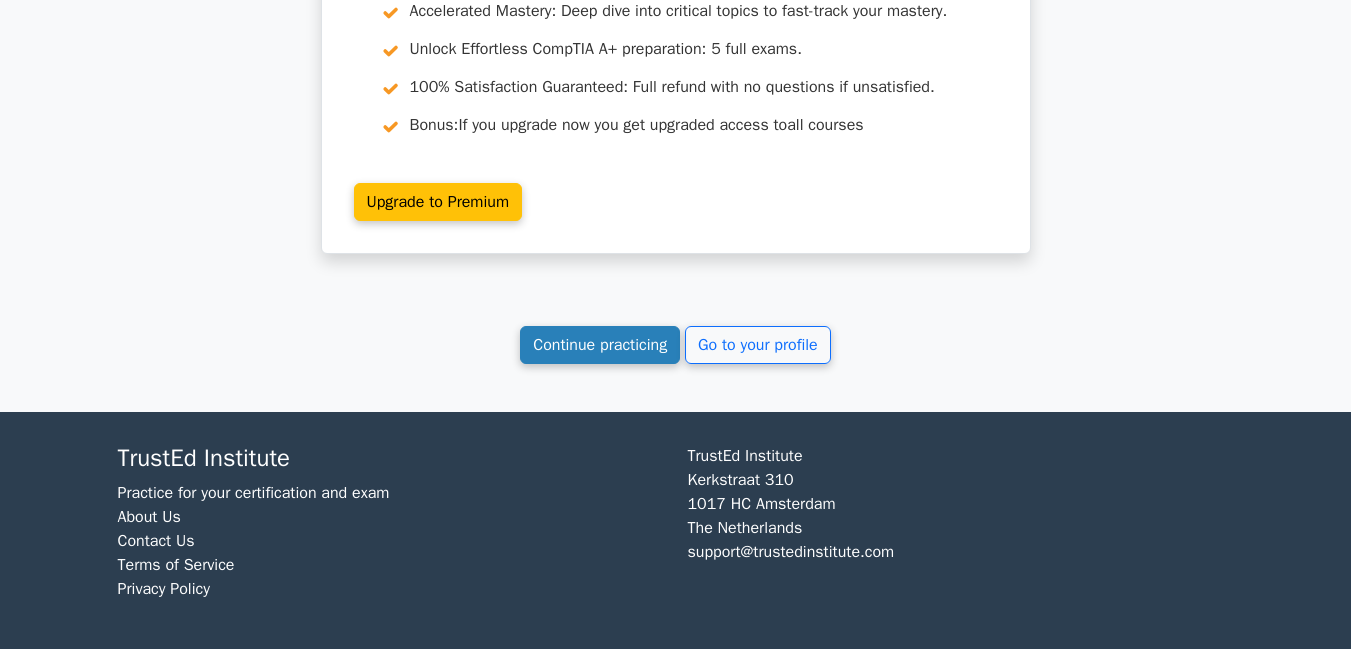 click on "Continue practicing" at bounding box center (600, 345) 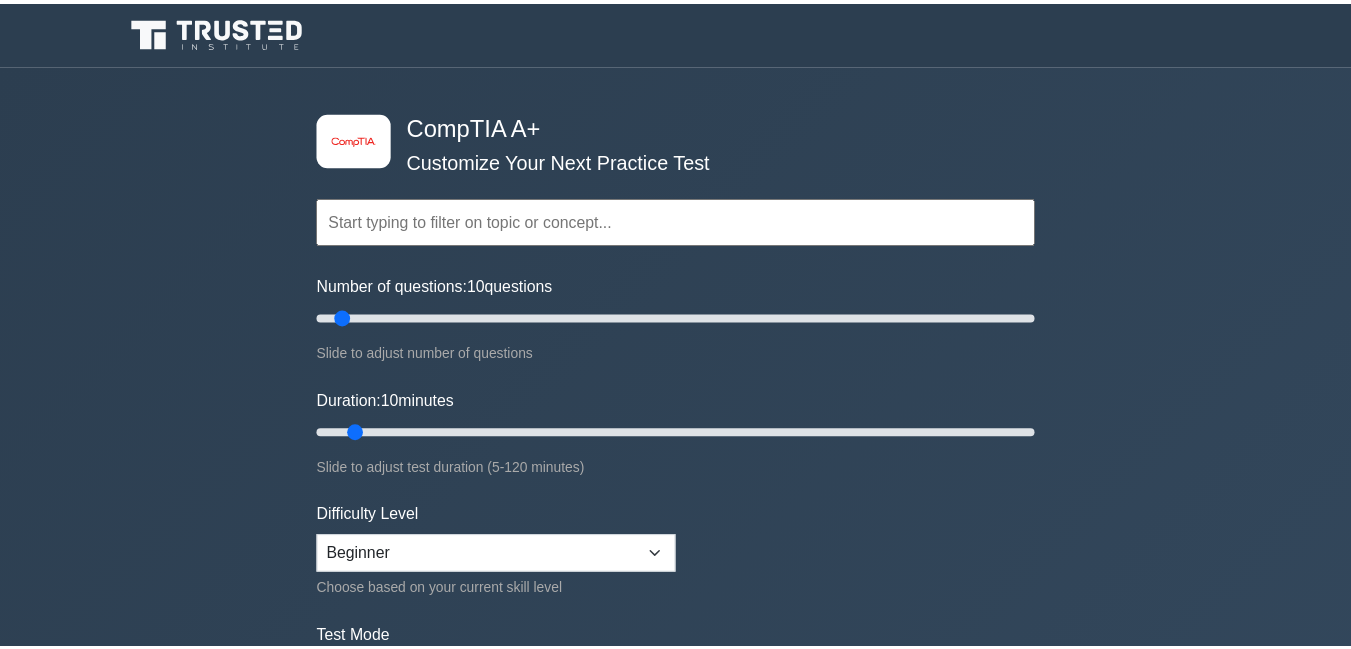 scroll, scrollTop: 0, scrollLeft: 0, axis: both 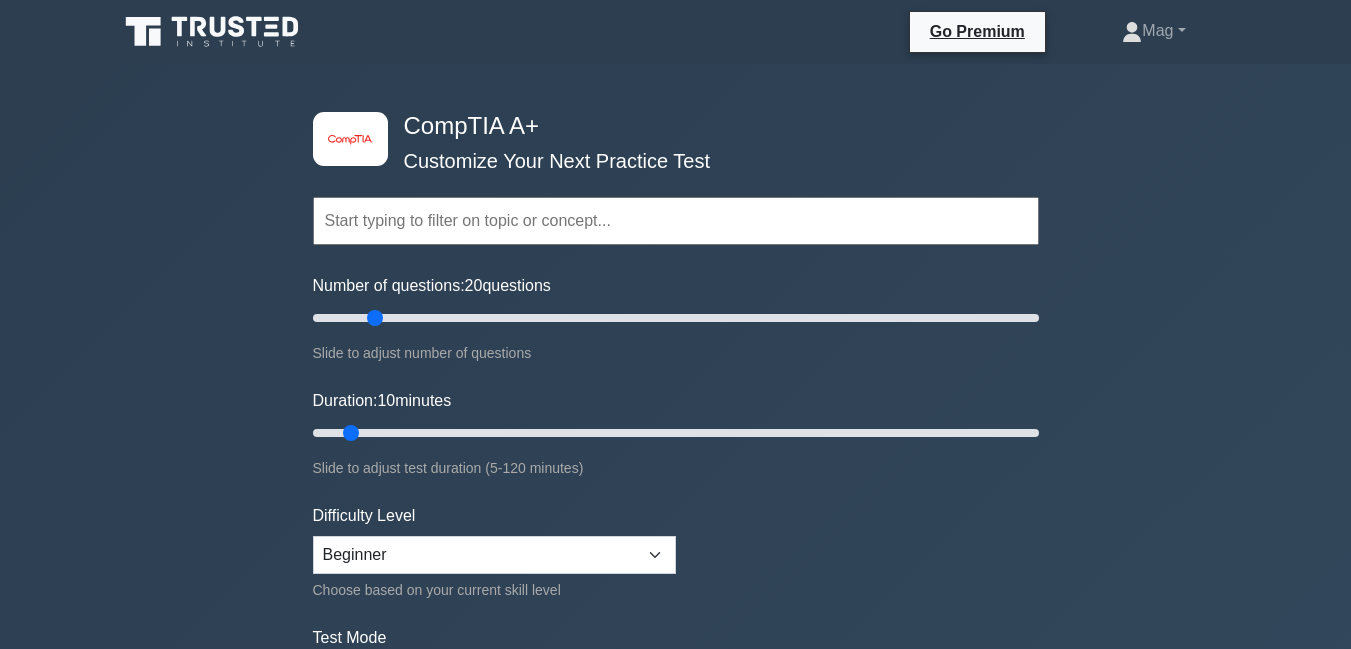 drag, startPoint x: 334, startPoint y: 312, endPoint x: 382, endPoint y: 321, distance: 48.83646 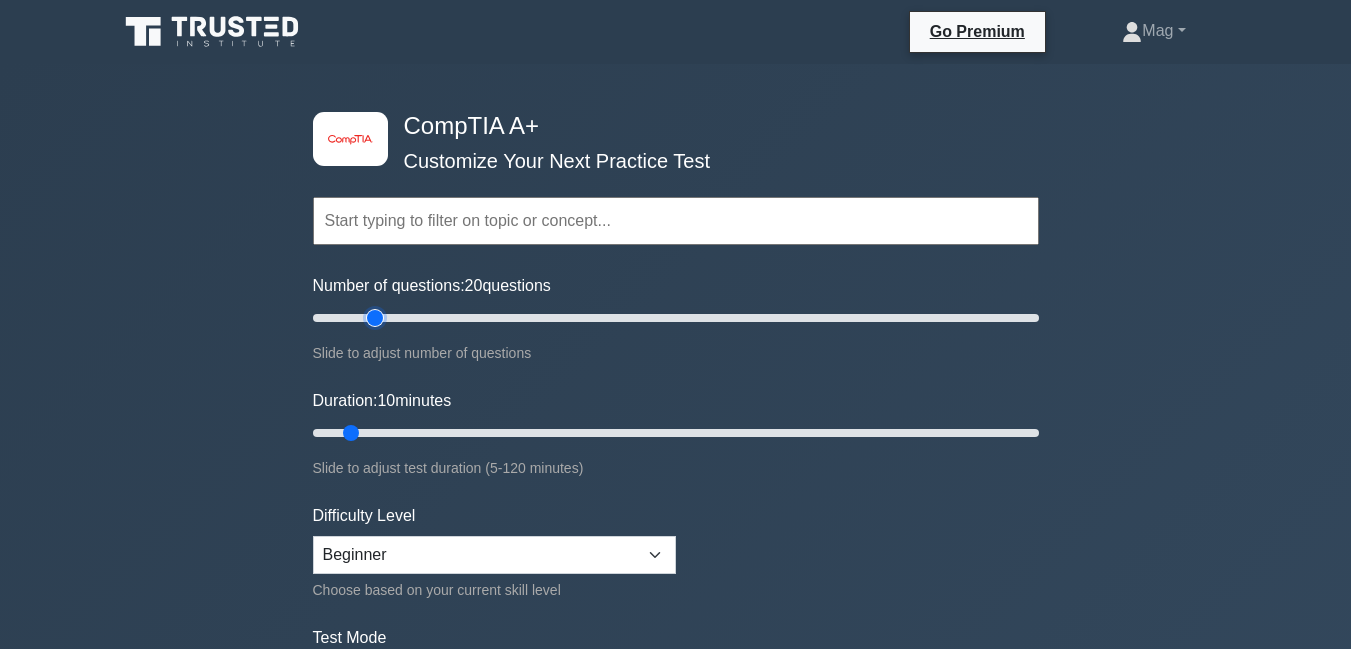 type on "20" 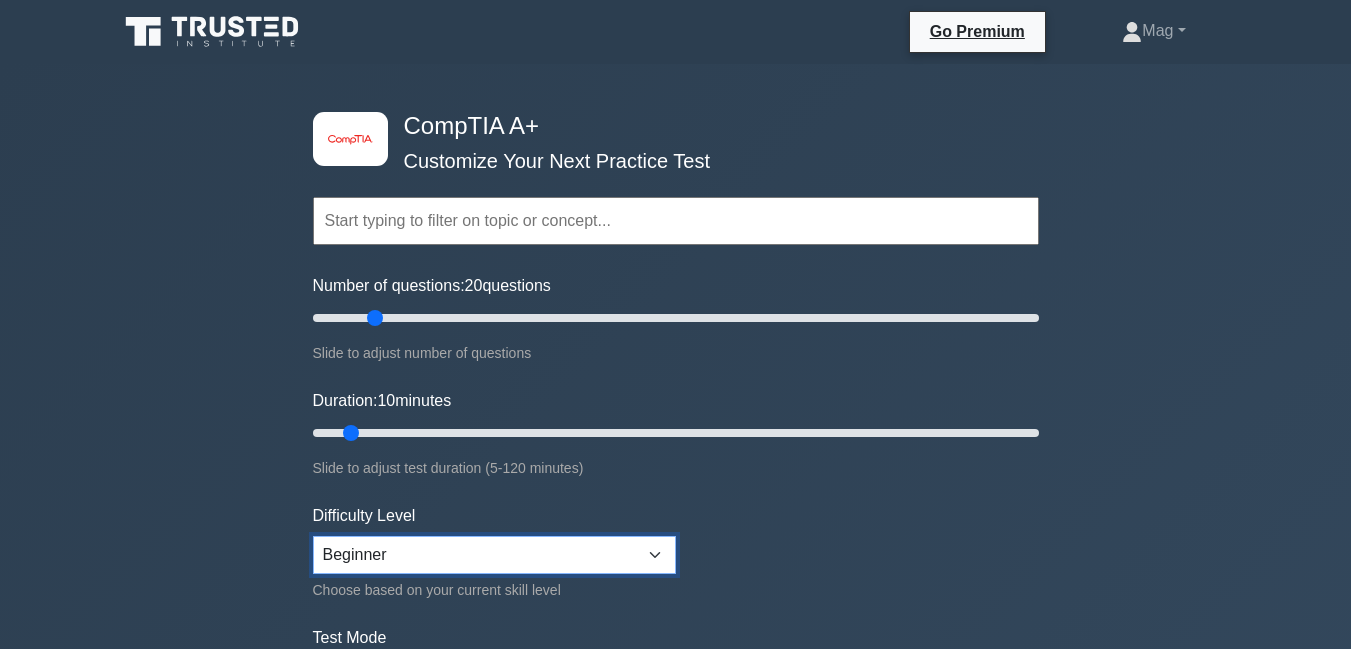 click on "Beginner
Intermediate
Expert" at bounding box center (494, 555) 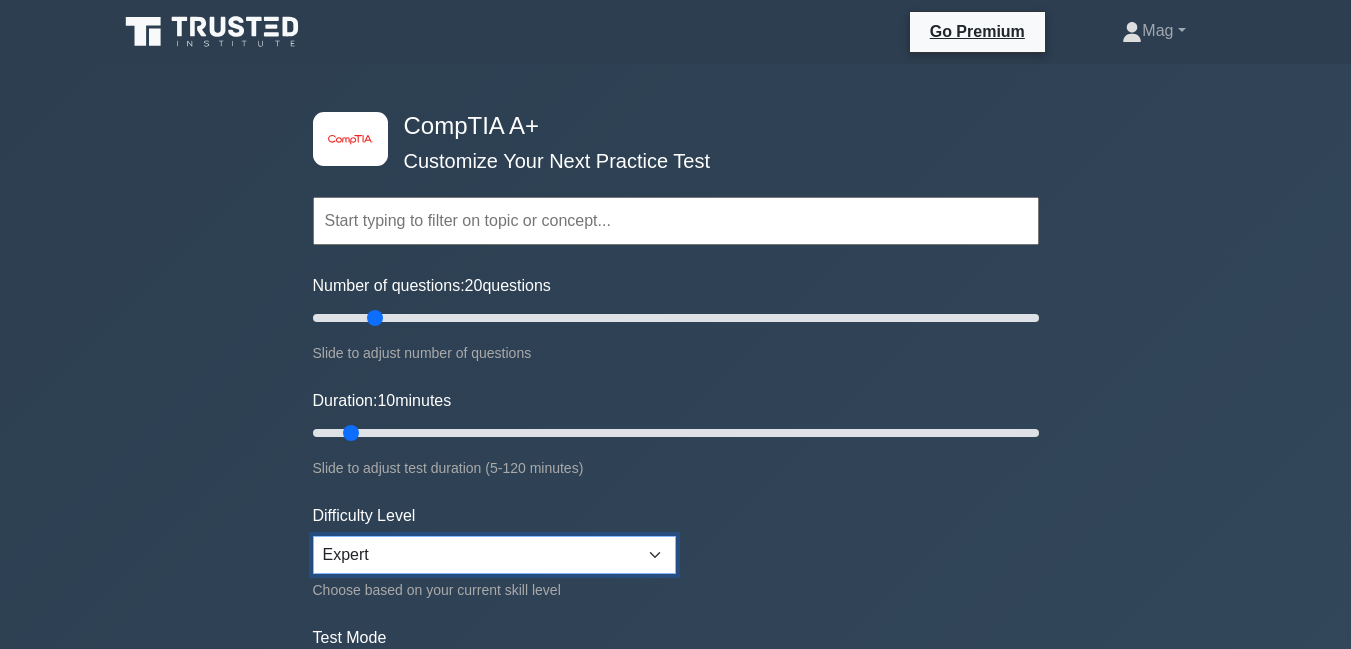 click on "Beginner
Intermediate
Expert" at bounding box center (494, 555) 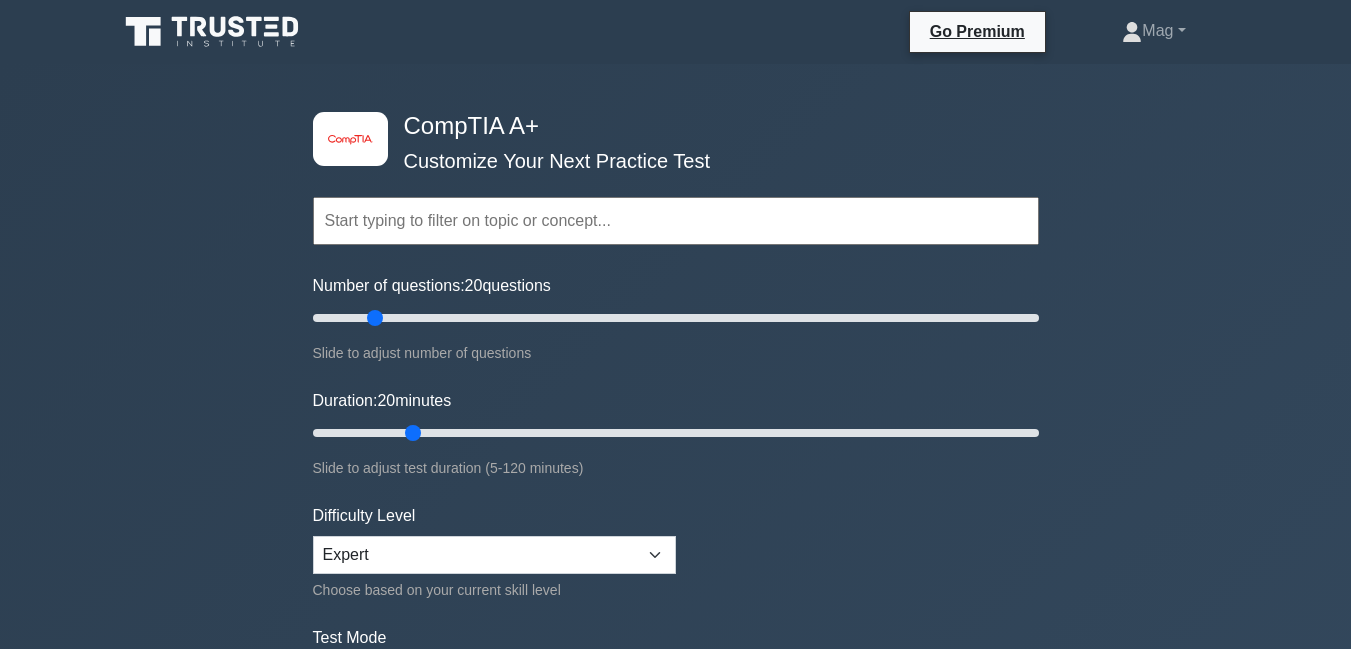 drag, startPoint x: 346, startPoint y: 430, endPoint x: 410, endPoint y: 432, distance: 64.03124 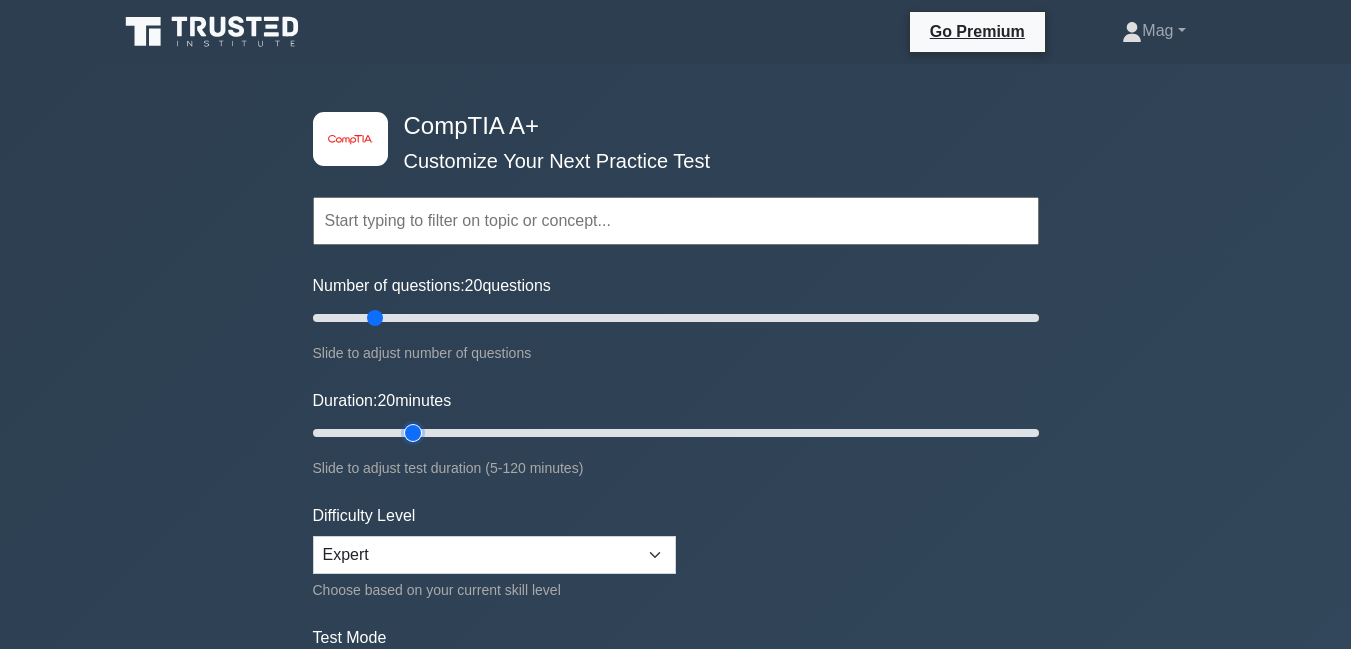 type on "20" 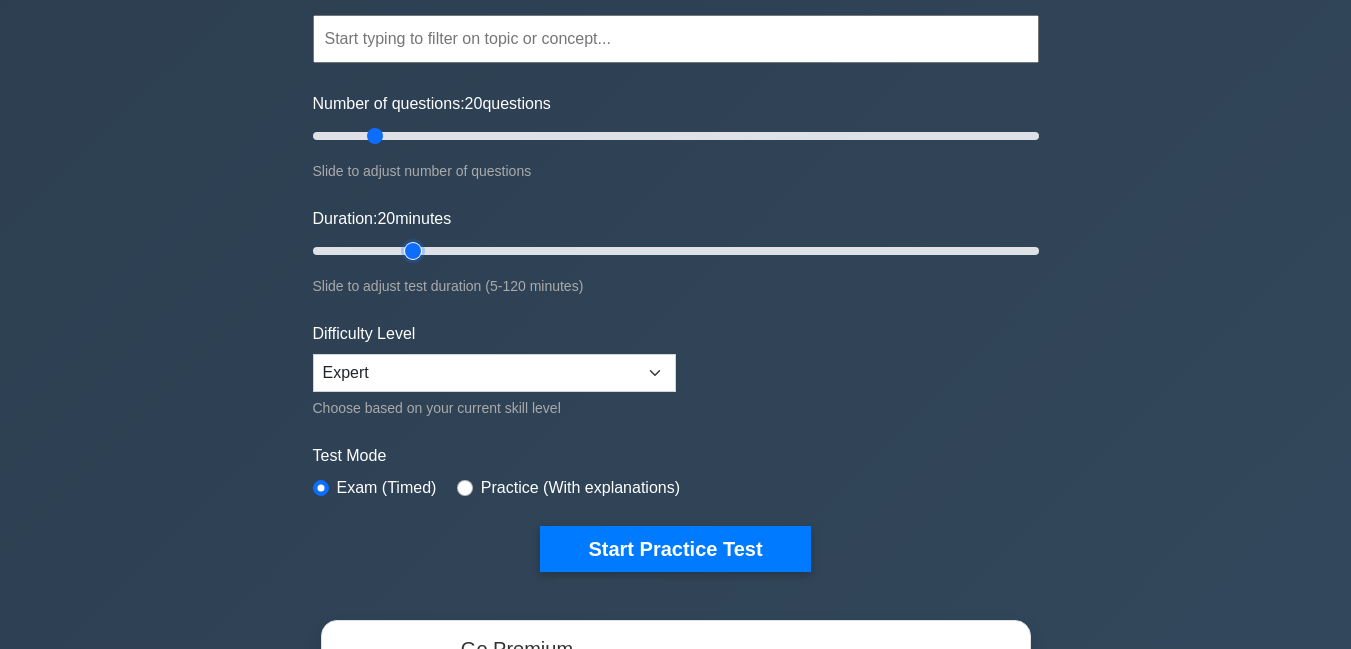 scroll, scrollTop: 148, scrollLeft: 0, axis: vertical 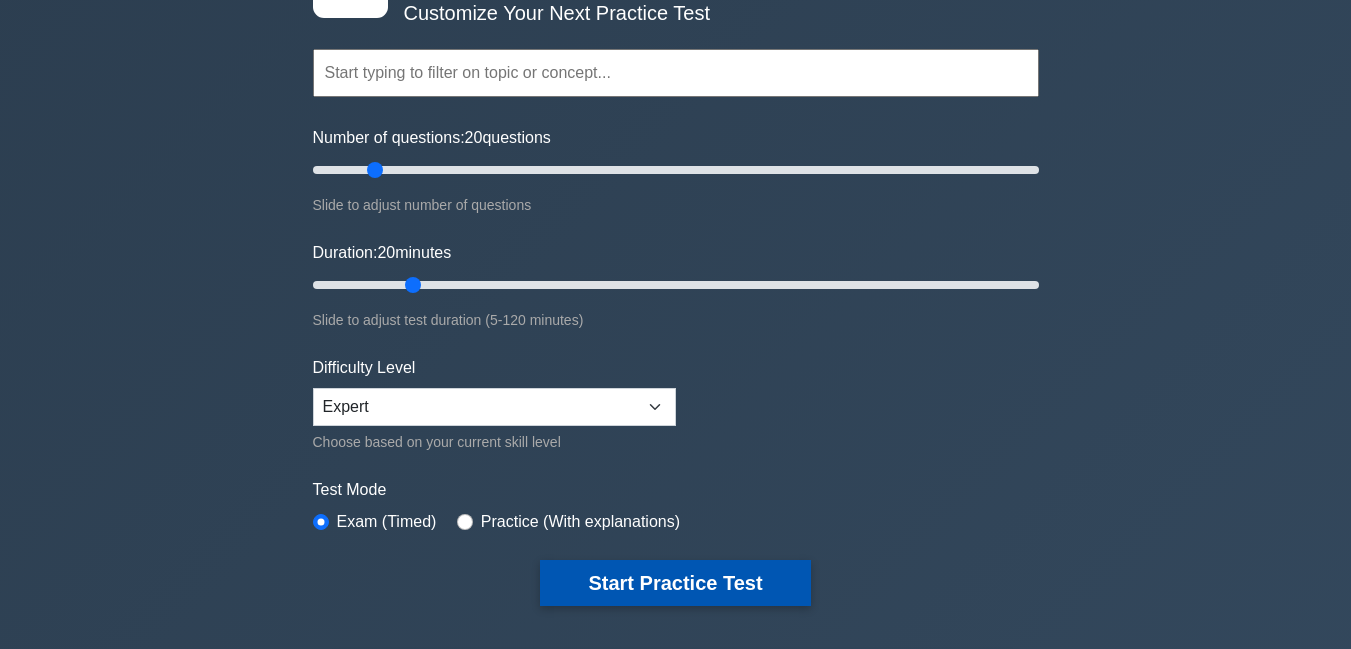 click on "Start Practice Test" at bounding box center (675, 583) 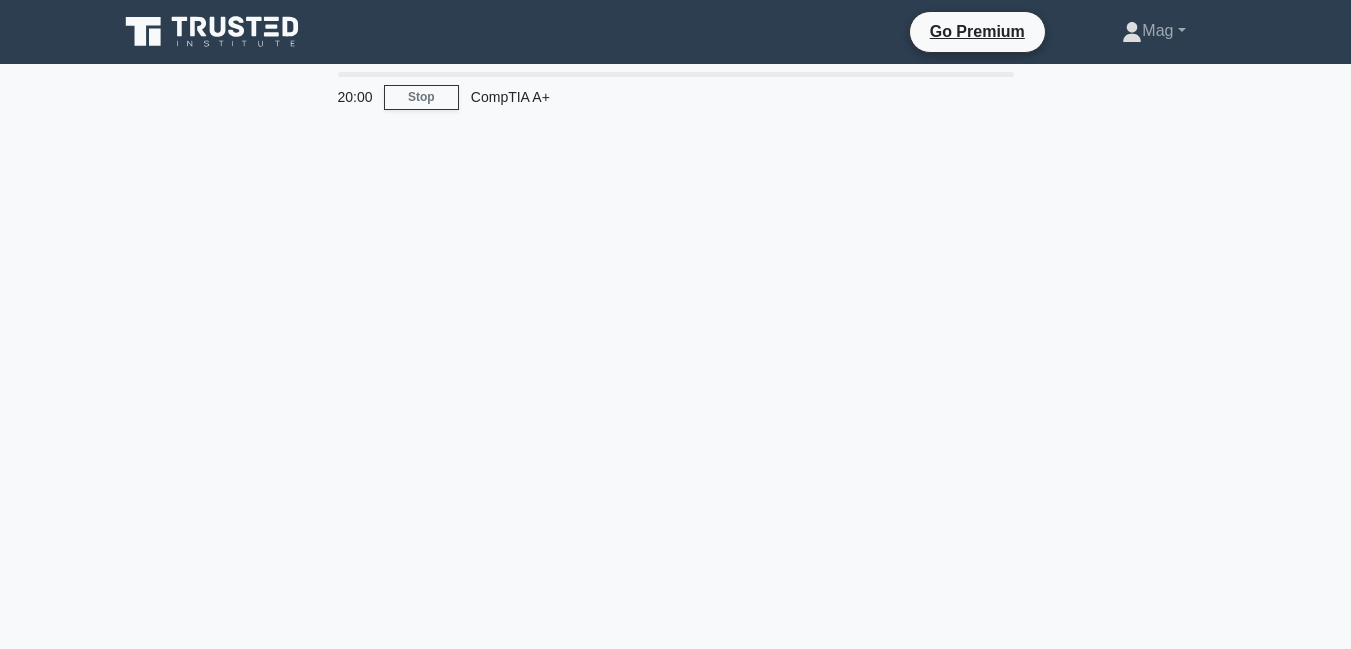 scroll, scrollTop: 0, scrollLeft: 0, axis: both 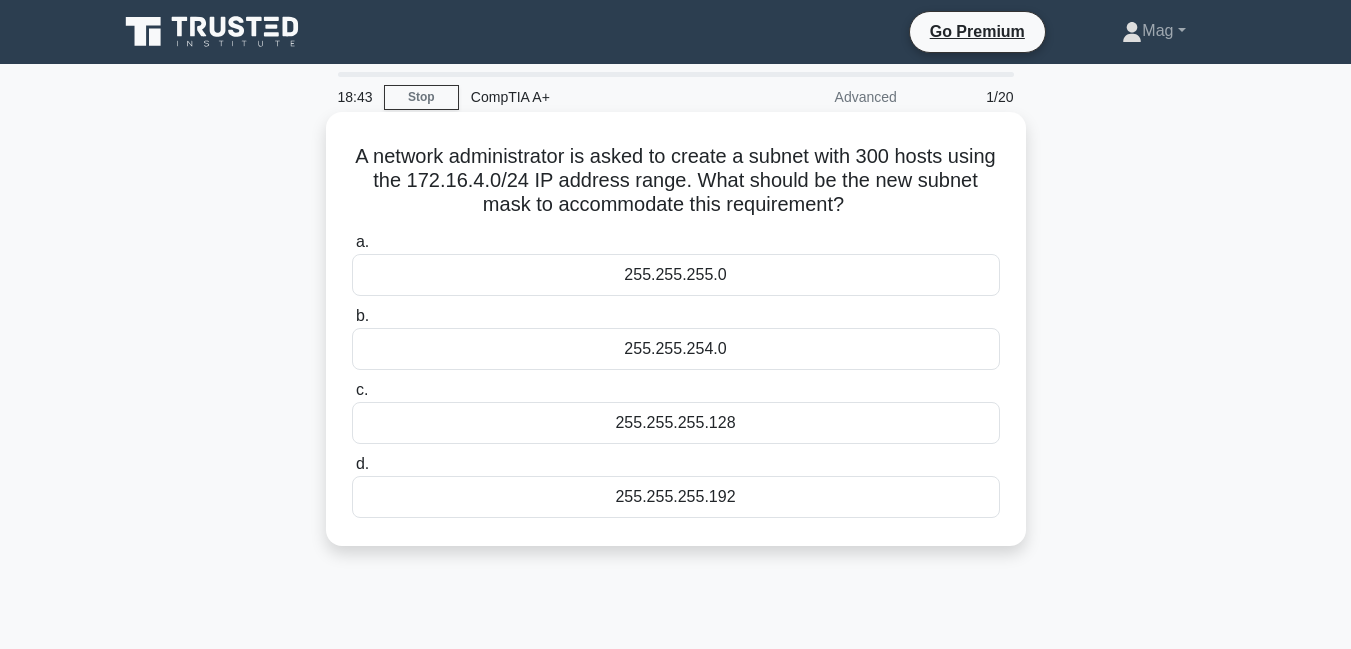 click on "255.255.255.192" at bounding box center [676, 497] 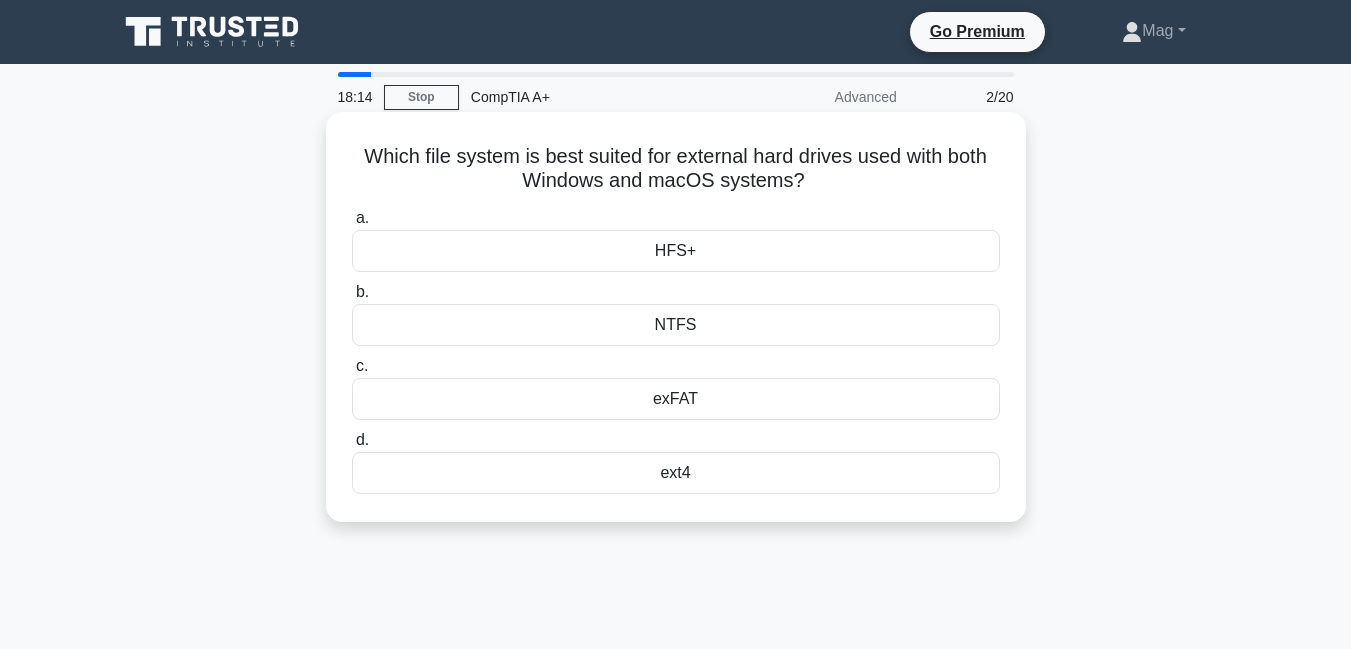 click on "NTFS" at bounding box center (676, 325) 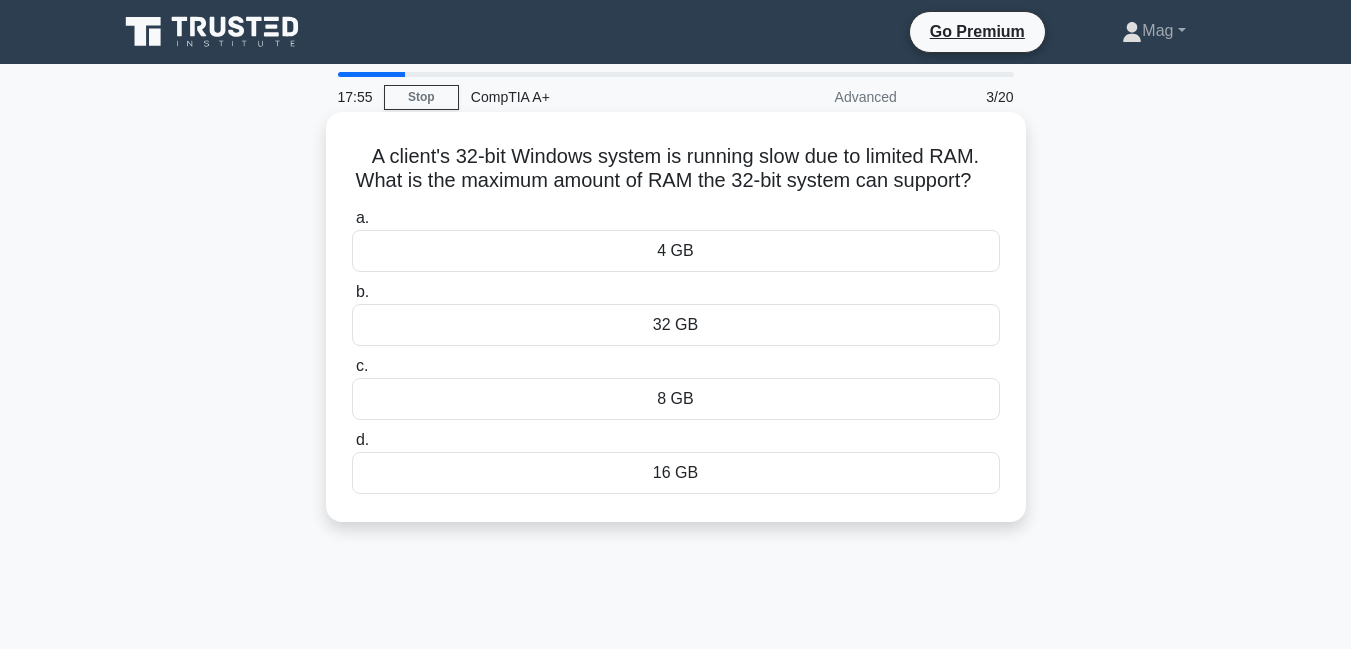 click on "4 GB" at bounding box center (676, 251) 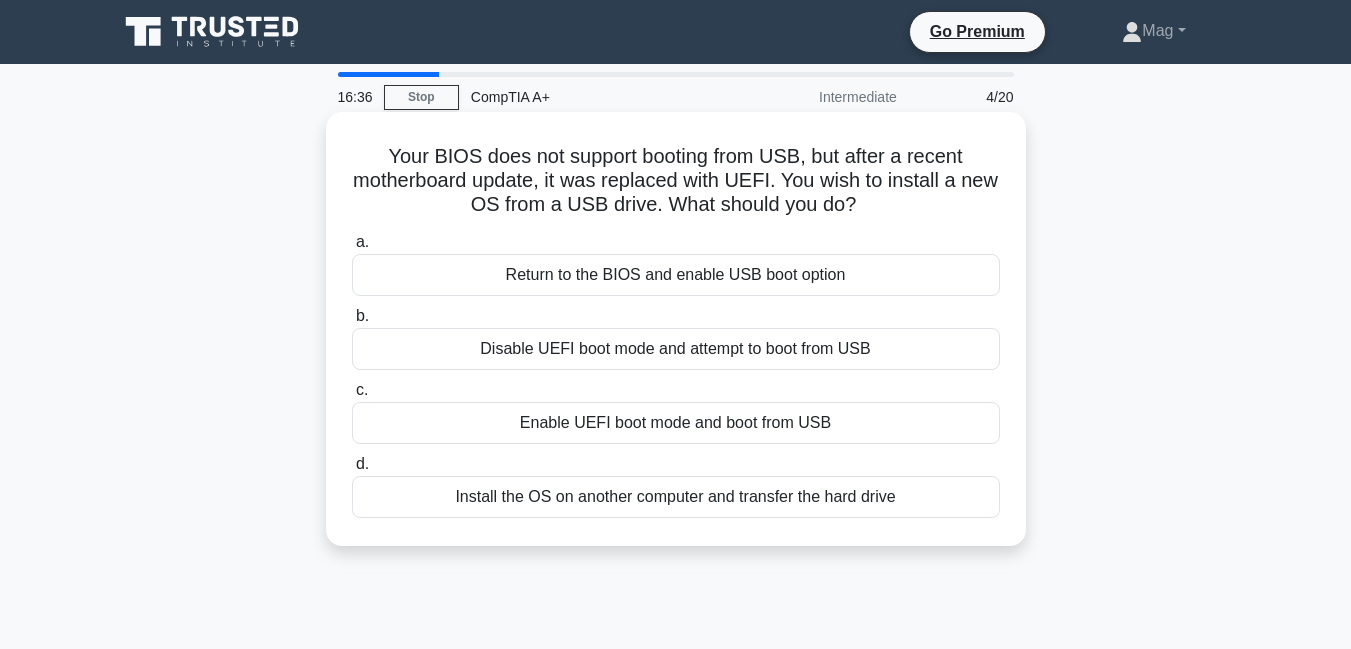 click on "Return to the BIOS and enable USB boot option" at bounding box center (676, 275) 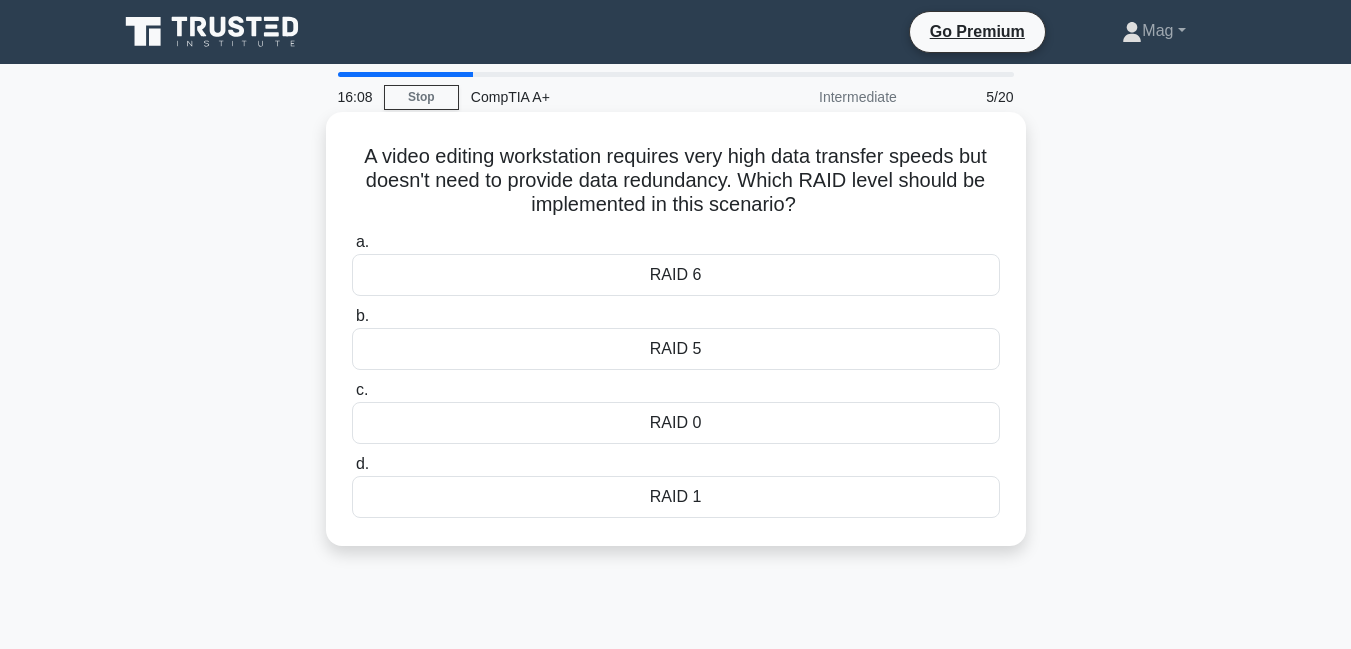 click on "RAID 0" at bounding box center [676, 423] 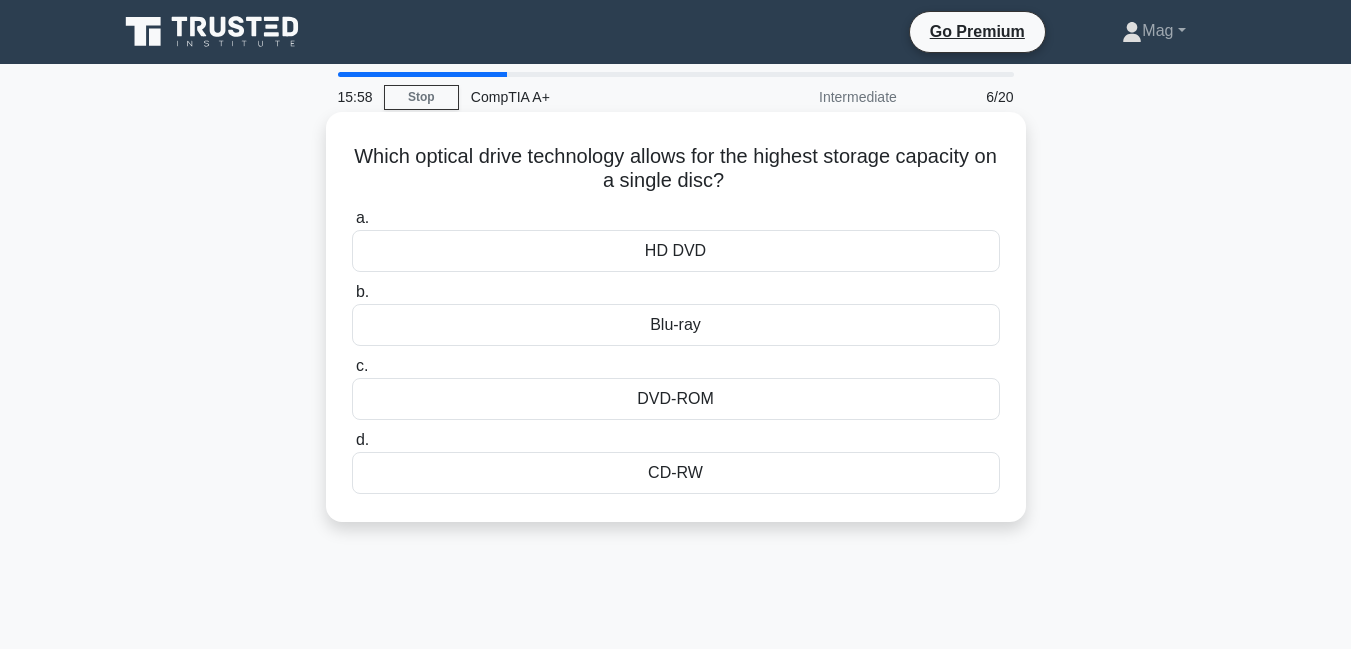 click on "Blu-ray" at bounding box center (676, 325) 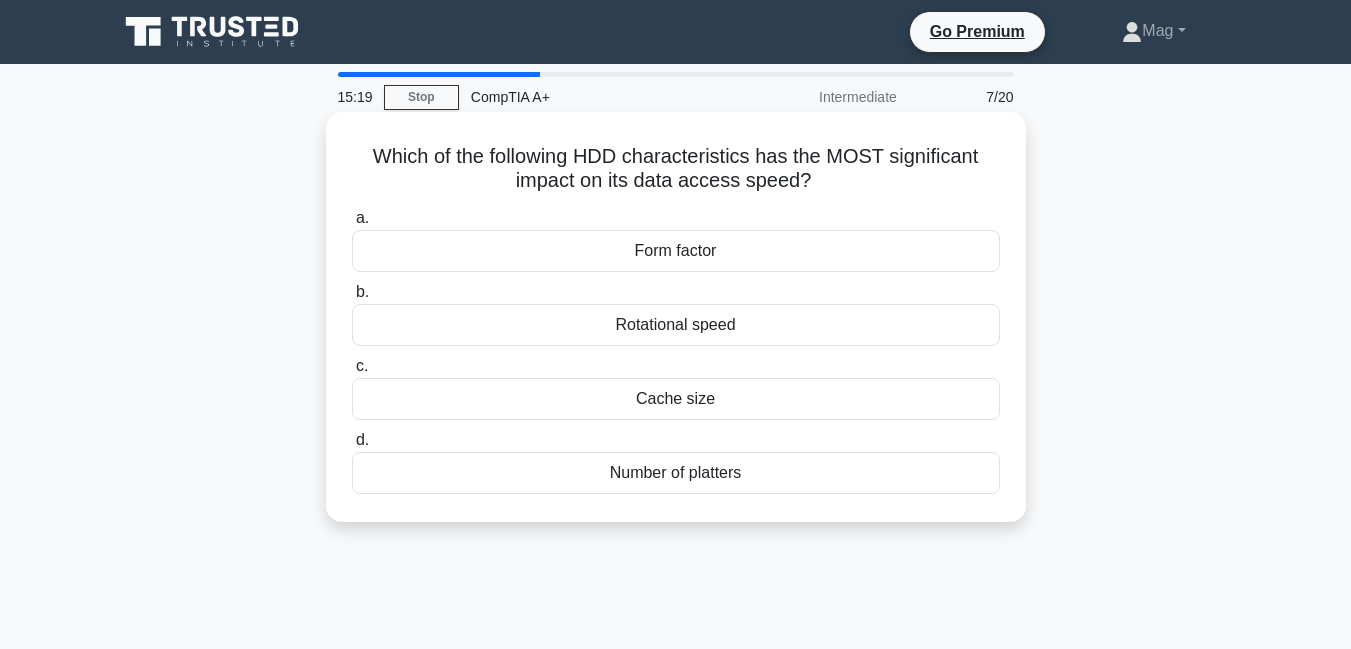 click on "Rotational speed" at bounding box center (676, 325) 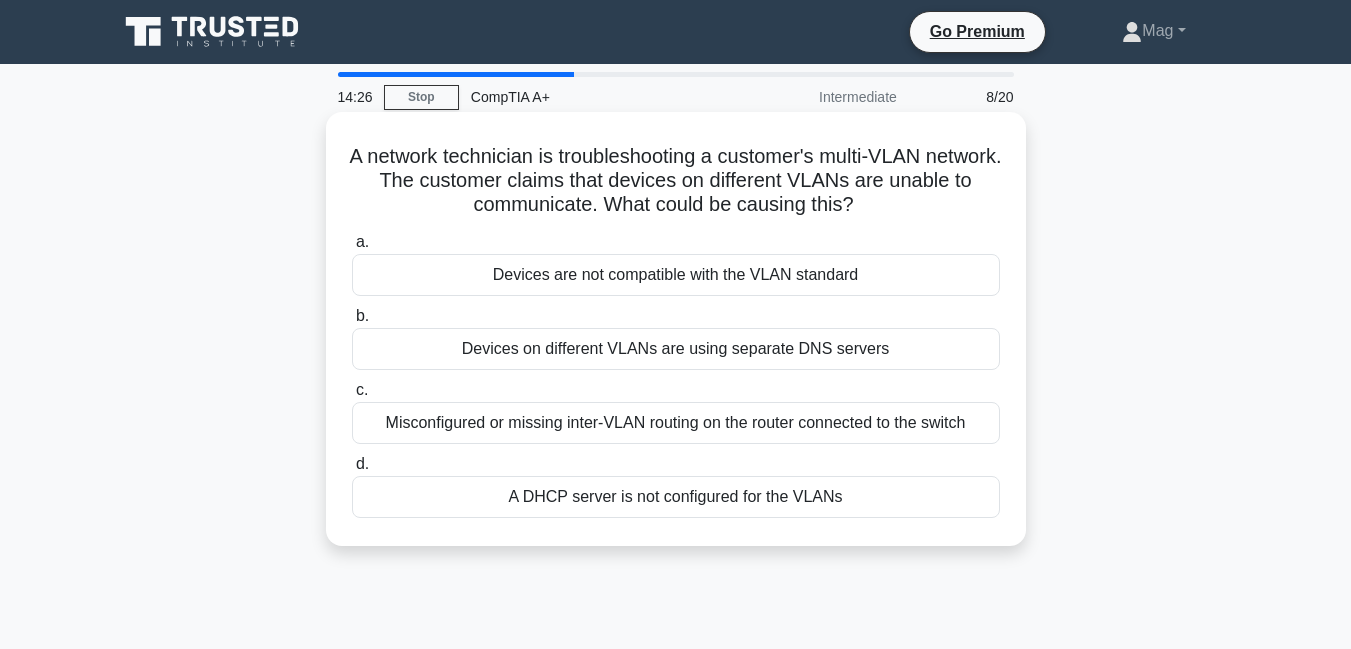 click on "A DHCP server is not configured for the VLANs" at bounding box center (676, 497) 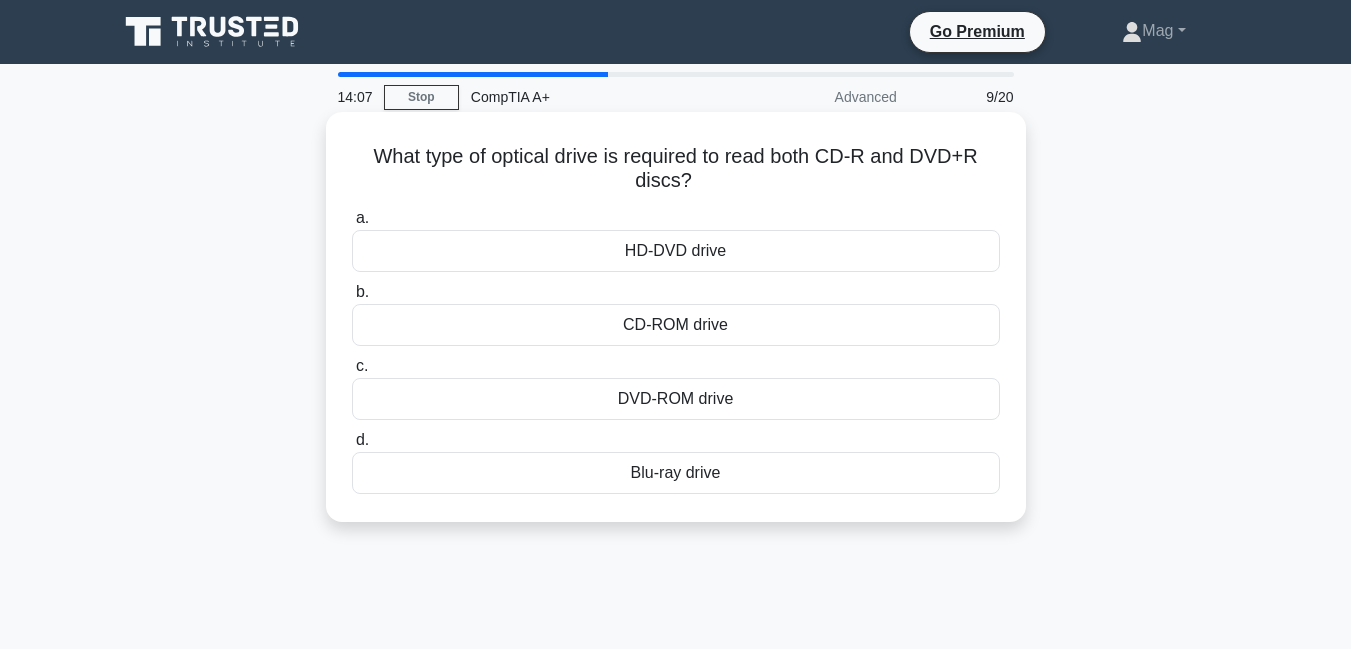 click on "DVD-ROM drive" at bounding box center [676, 399] 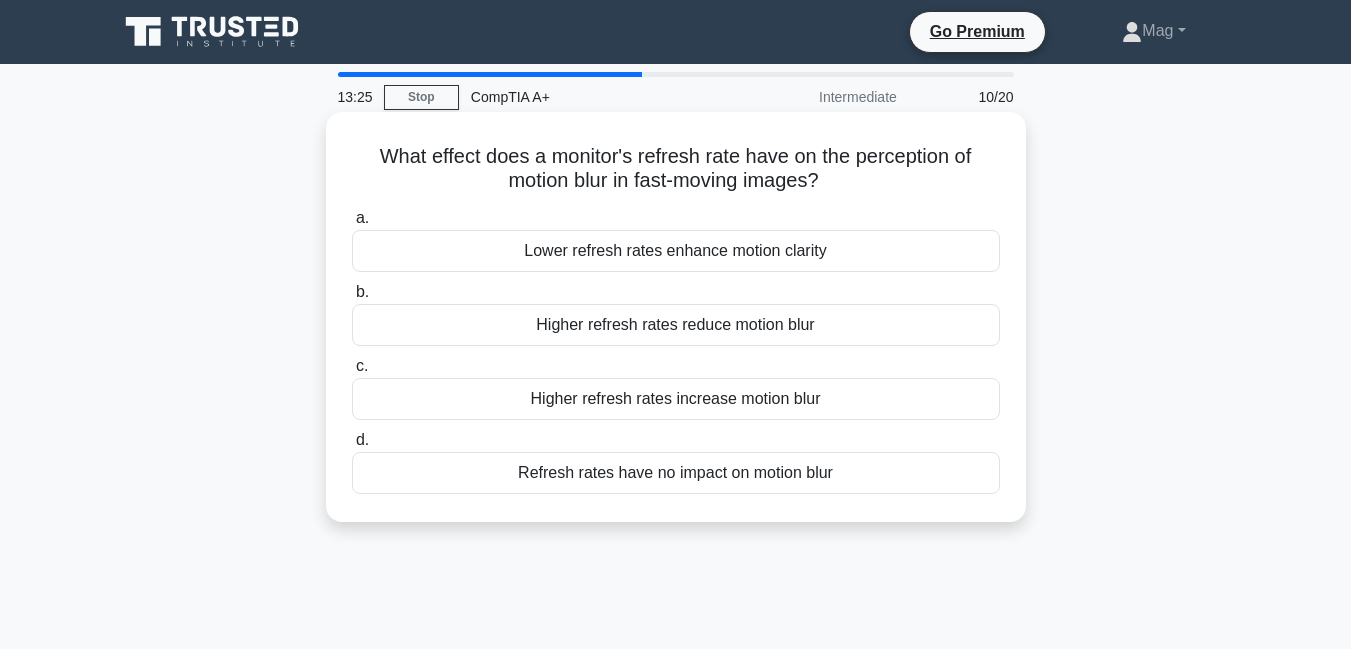 click on "Higher refresh rates reduce motion blur" at bounding box center (676, 325) 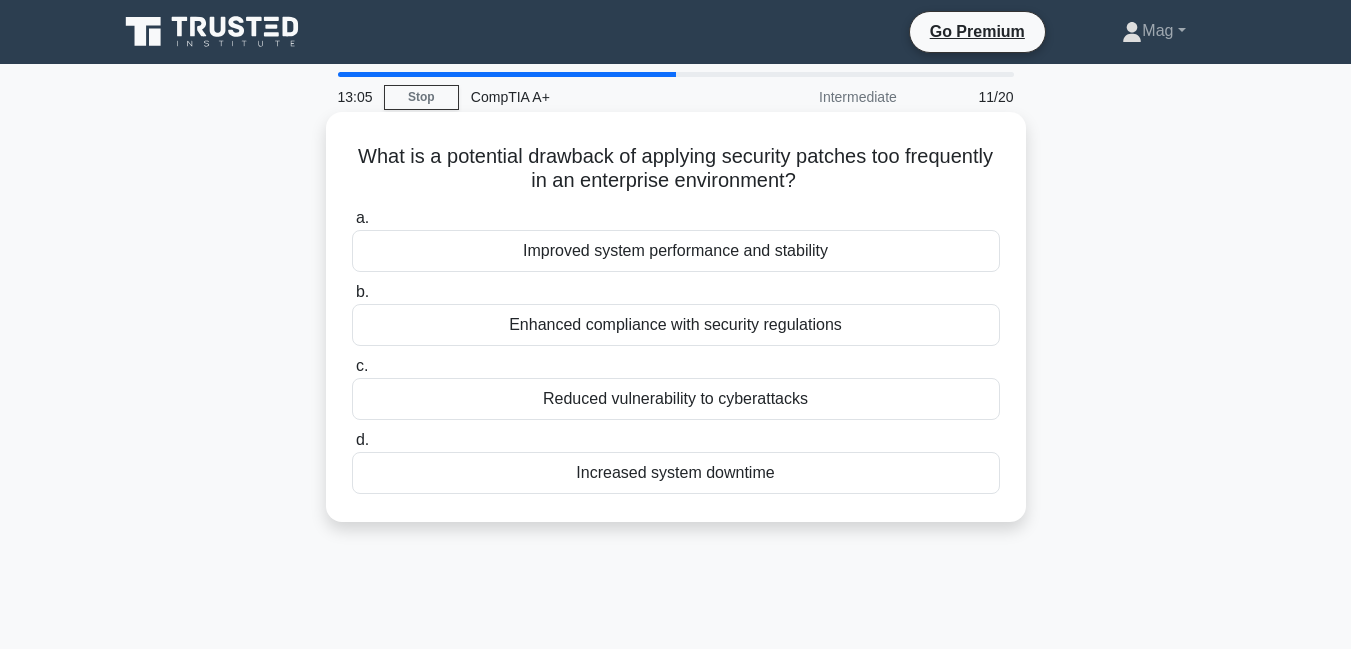 click on "Increased system downtime" at bounding box center [676, 473] 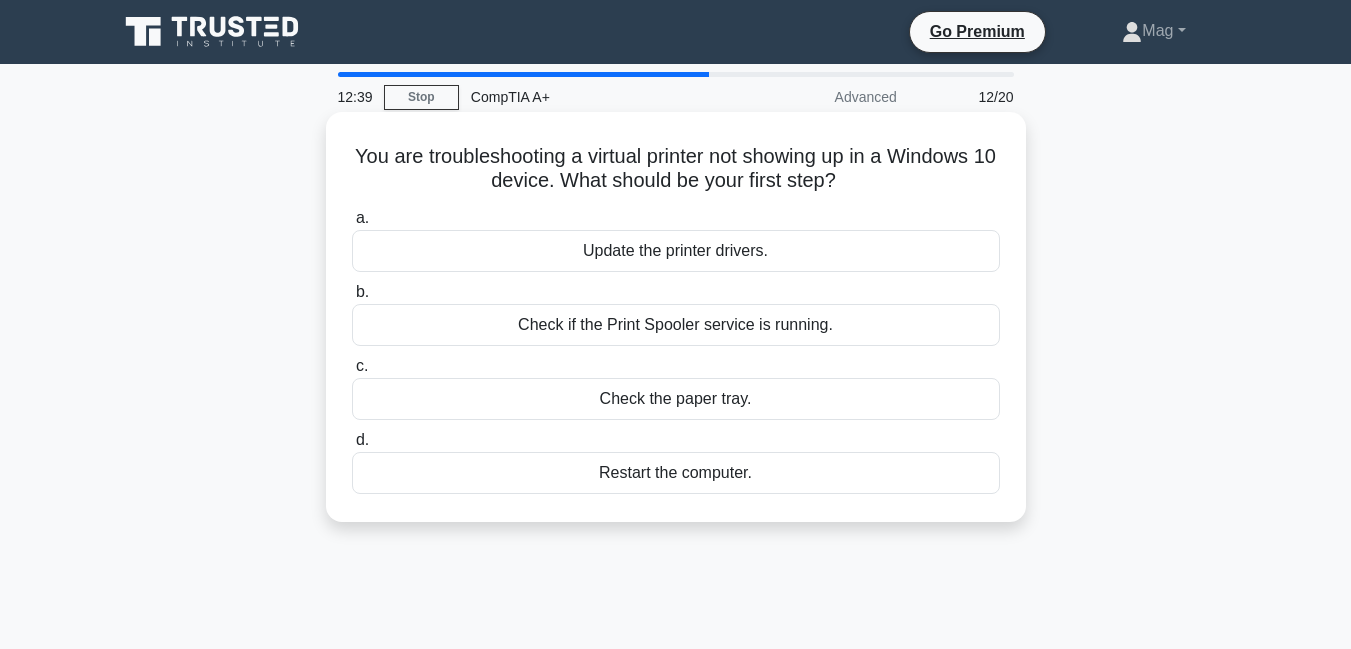 click on "Check if the Print Spooler service is running." at bounding box center (676, 325) 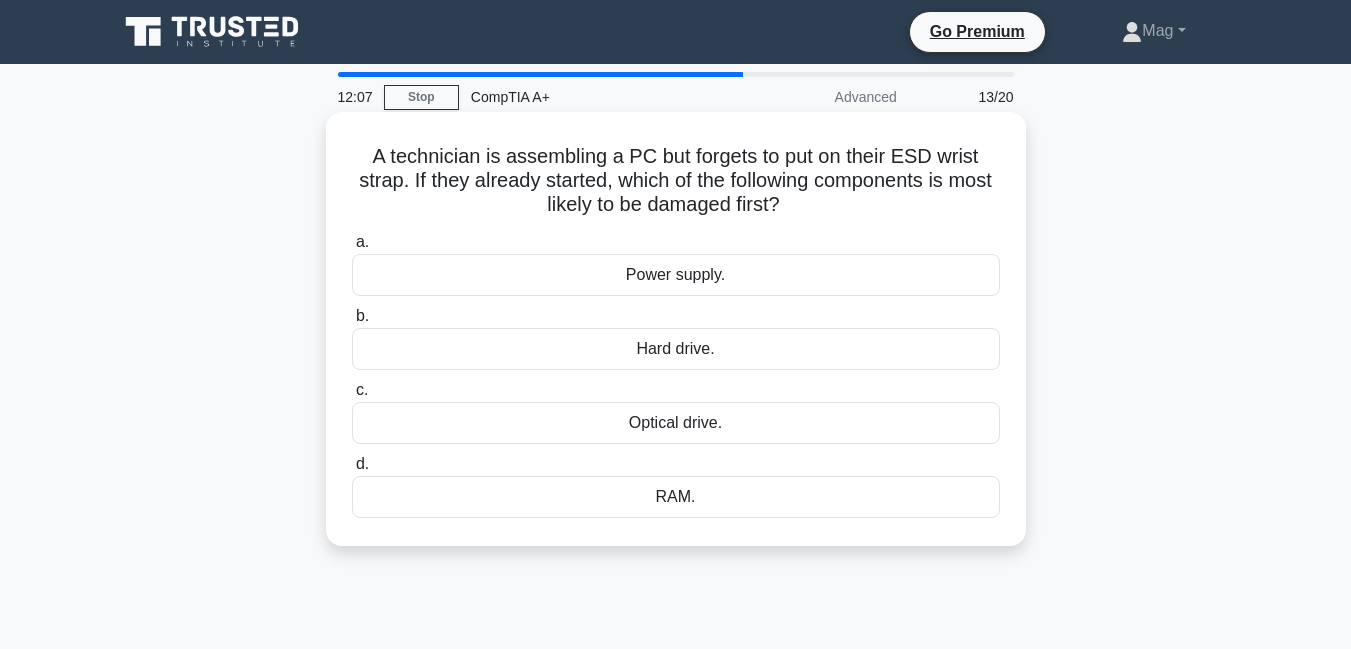 click on "Hard drive." at bounding box center (676, 349) 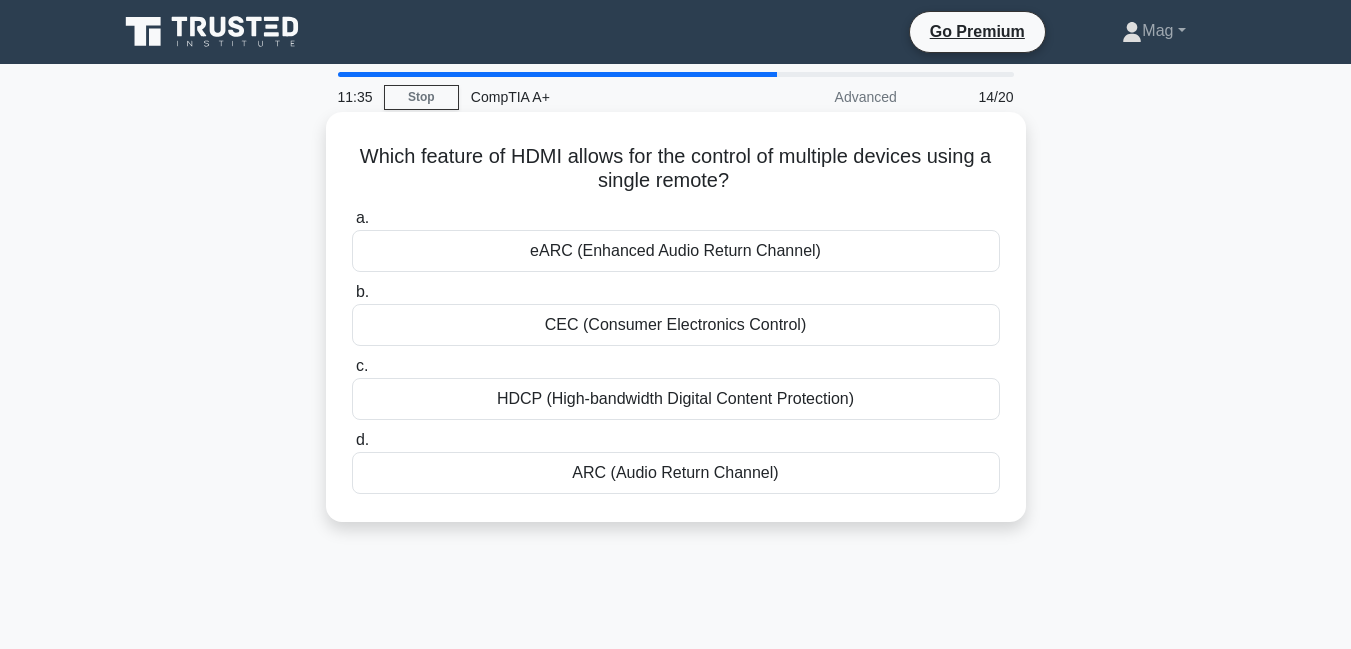 click on "eARC (Enhanced Audio Return Channel)" at bounding box center [676, 251] 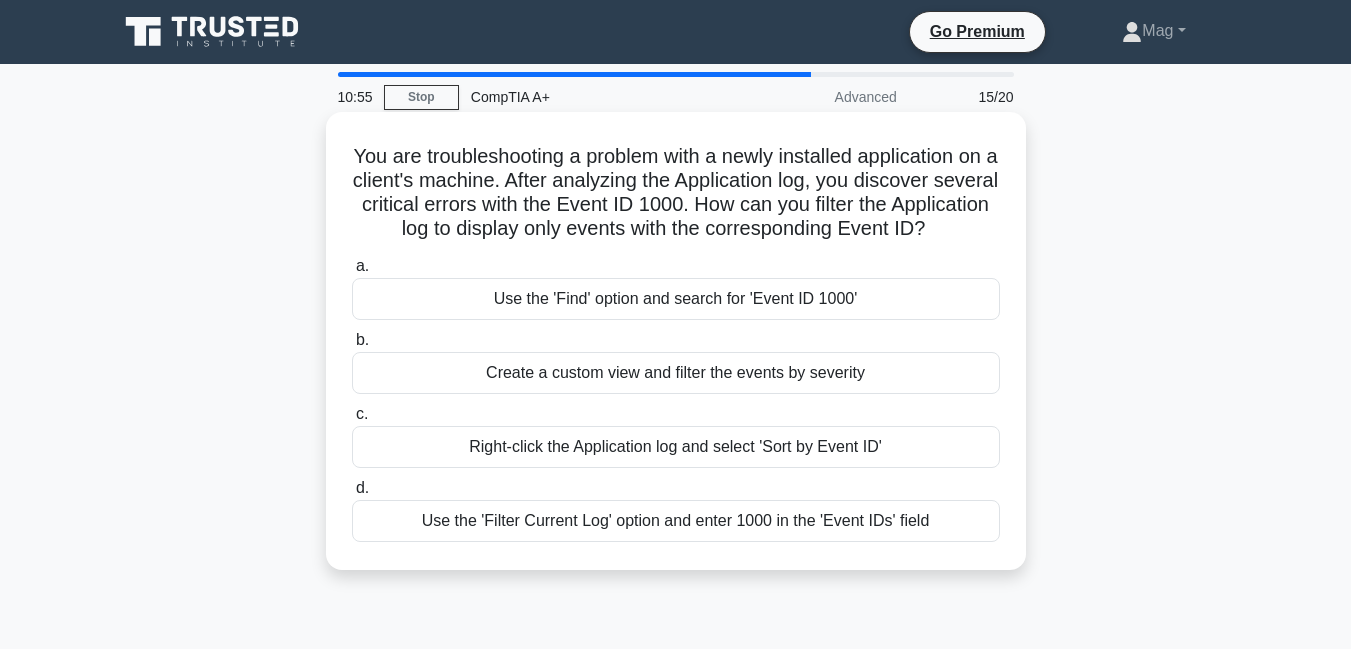 click on "Use the 'Find' option and search for 'Event ID 1000'" at bounding box center [676, 299] 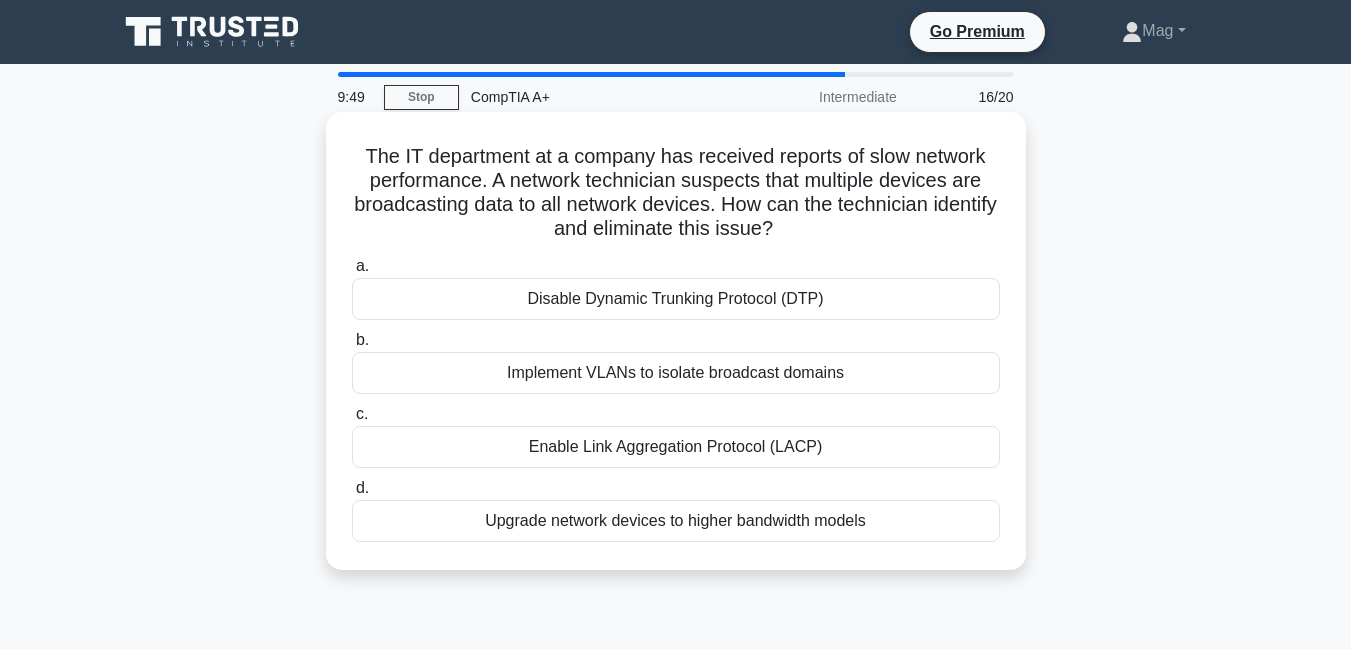 click on "Implement VLANs to isolate broadcast domains" at bounding box center (676, 373) 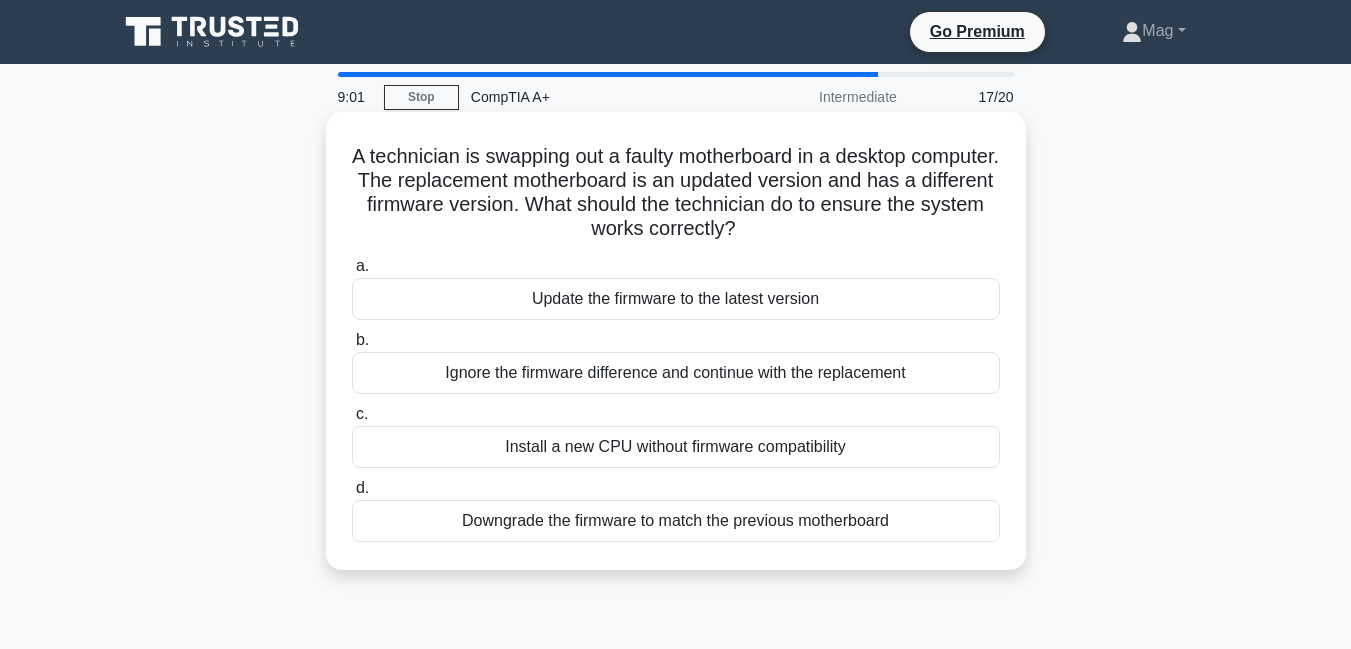 click on "Update the firmware to the latest version" at bounding box center [676, 299] 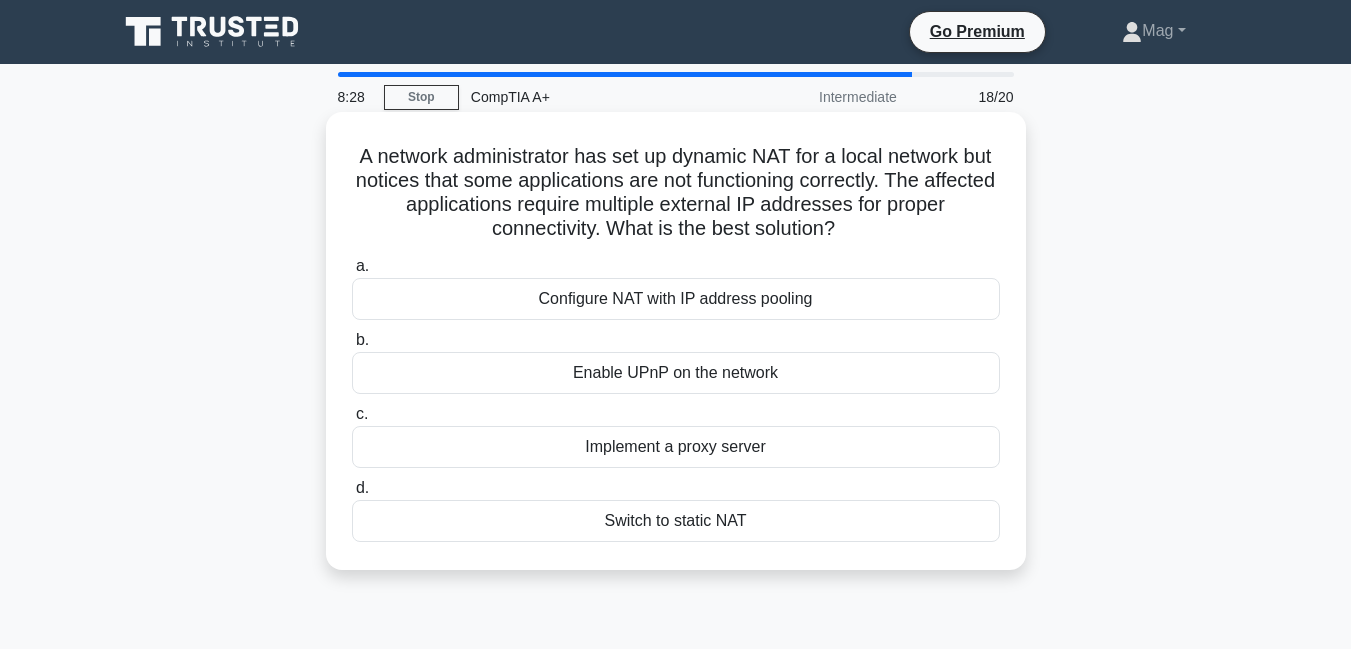 click on "Configure NAT with IP address pooling" at bounding box center (676, 299) 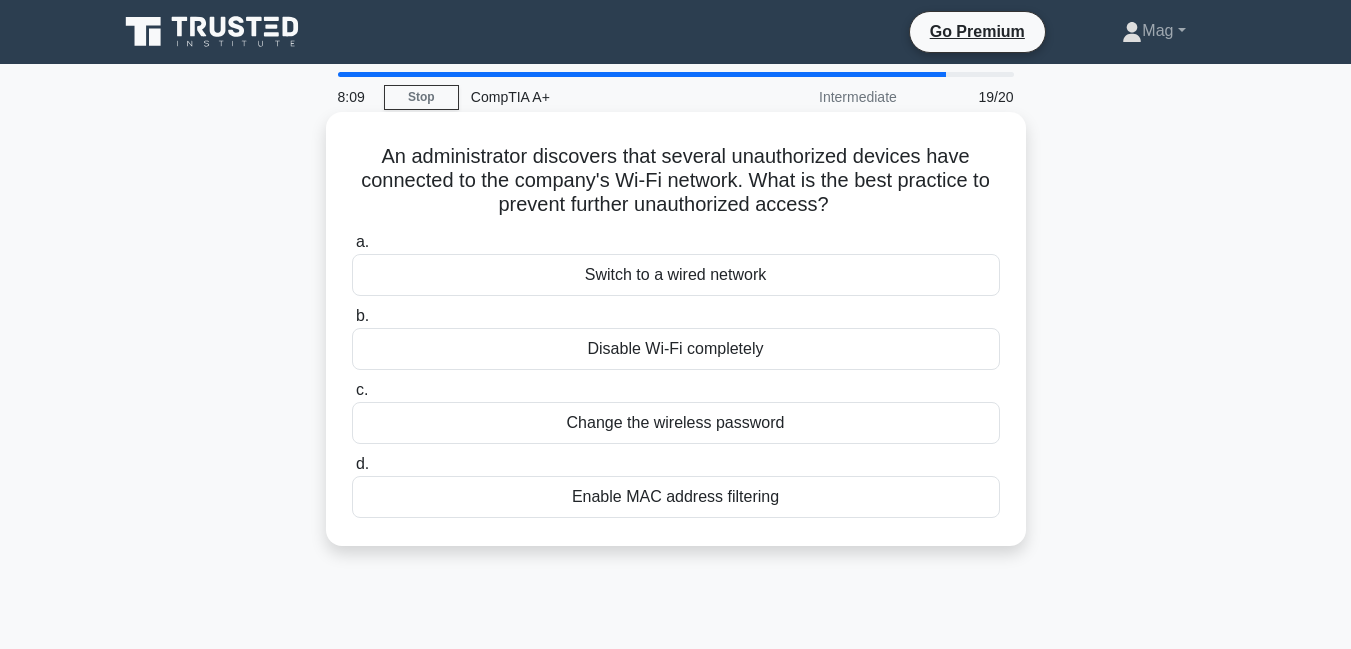 click on "Enable MAC address filtering" at bounding box center (676, 497) 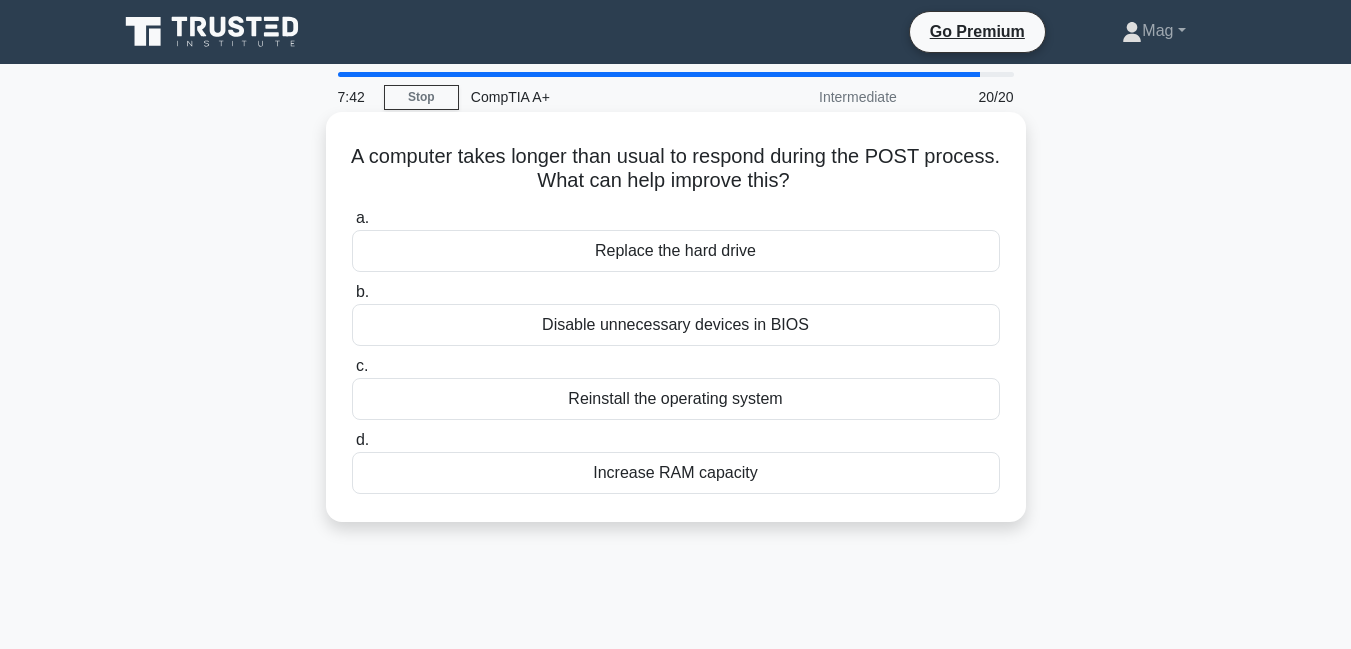 click on "Disable unnecessary devices in BIOS" at bounding box center (676, 325) 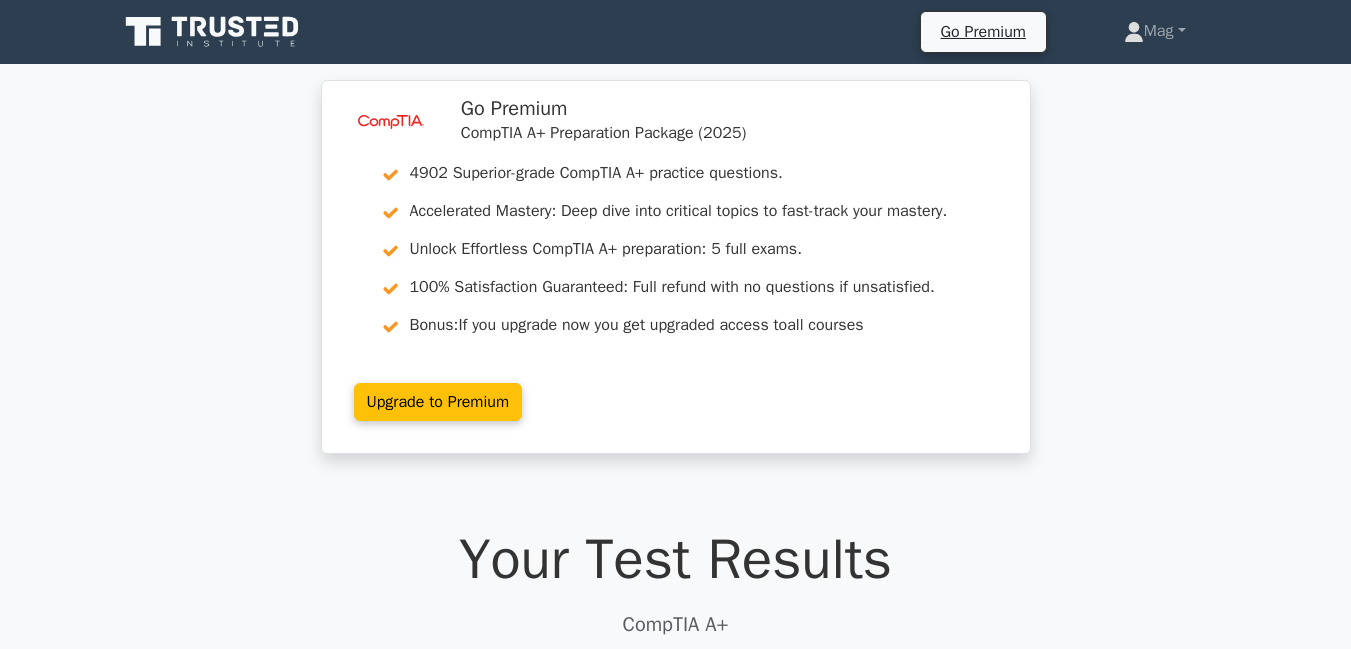scroll, scrollTop: 829, scrollLeft: 0, axis: vertical 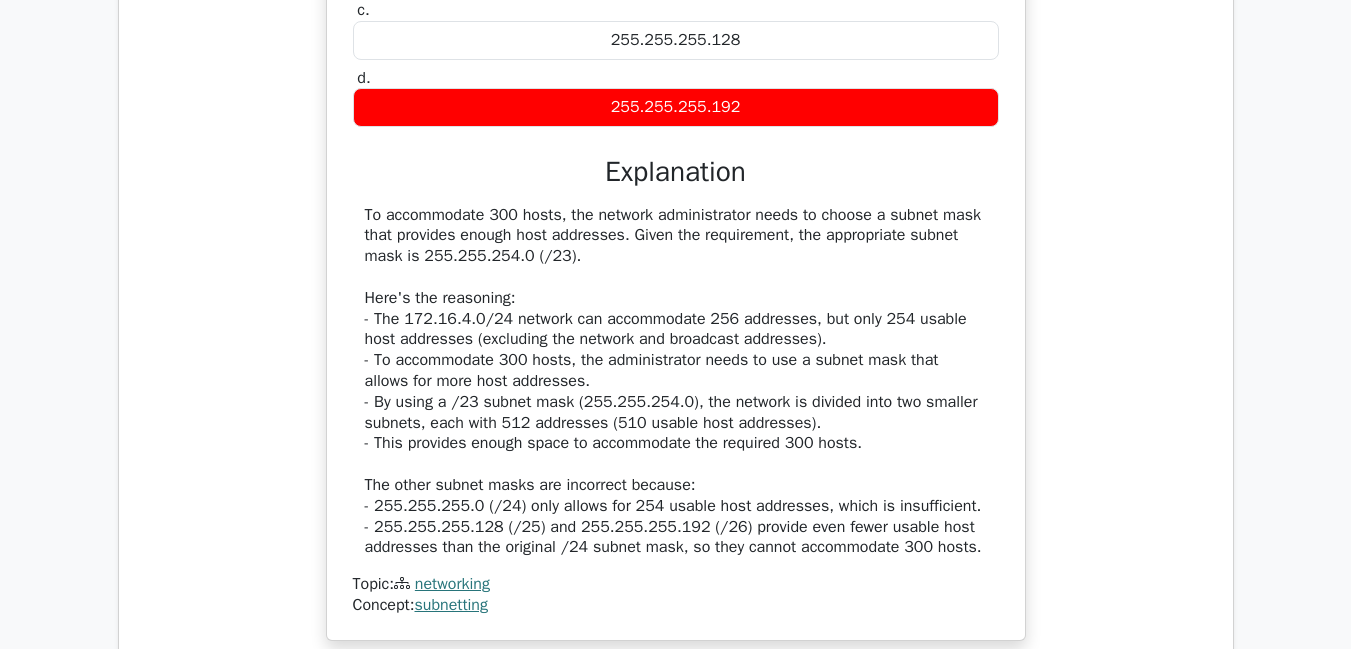 click on "Go Premium
Mag" at bounding box center (675, 231) 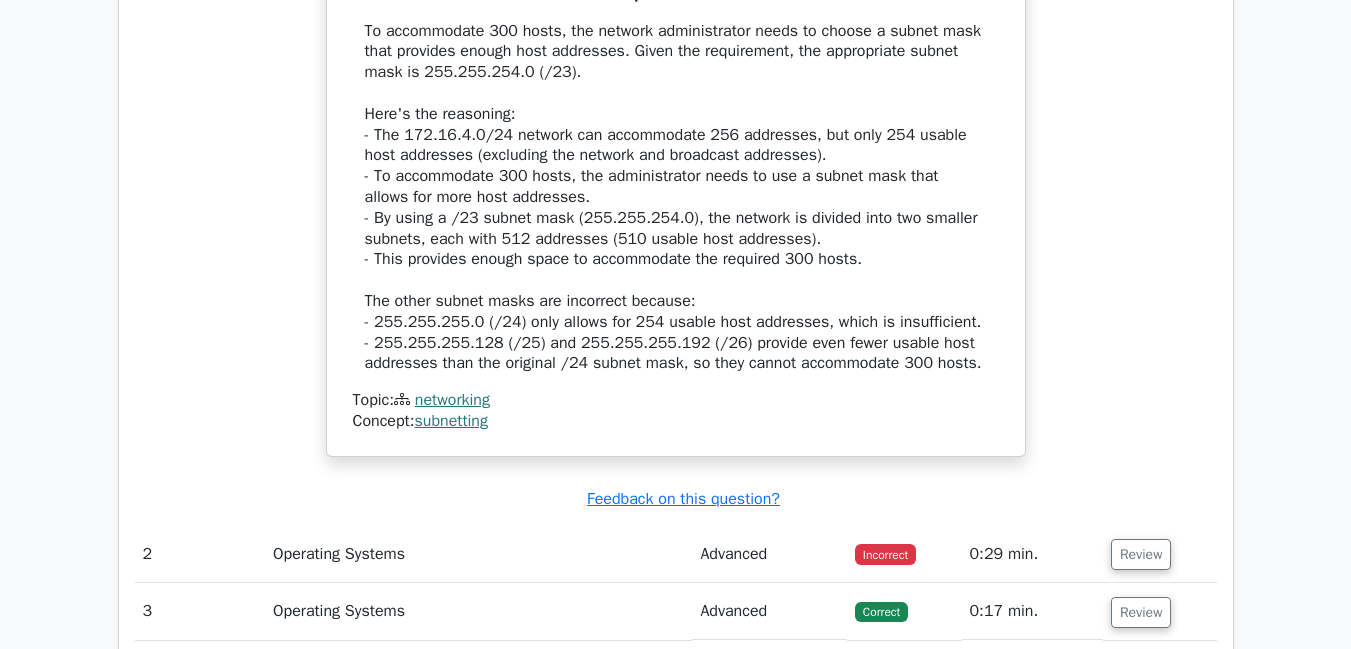 scroll, scrollTop: 2405, scrollLeft: 0, axis: vertical 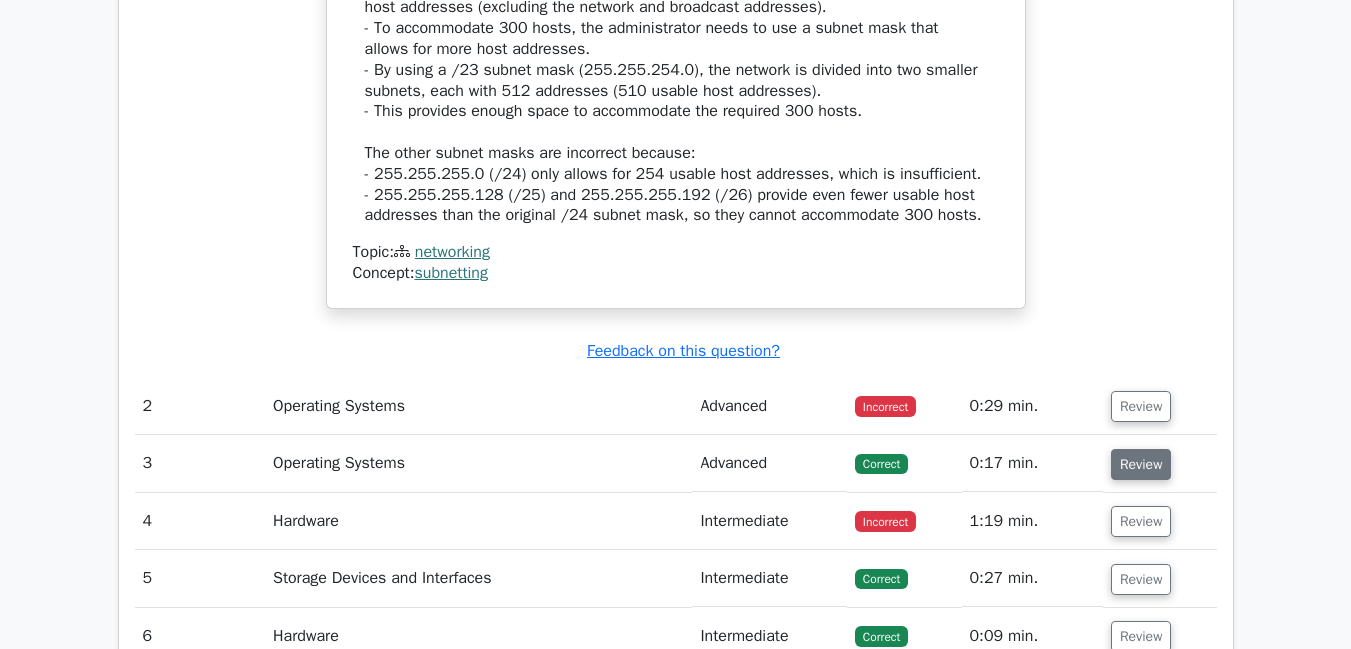 click on "Review" at bounding box center (1141, 464) 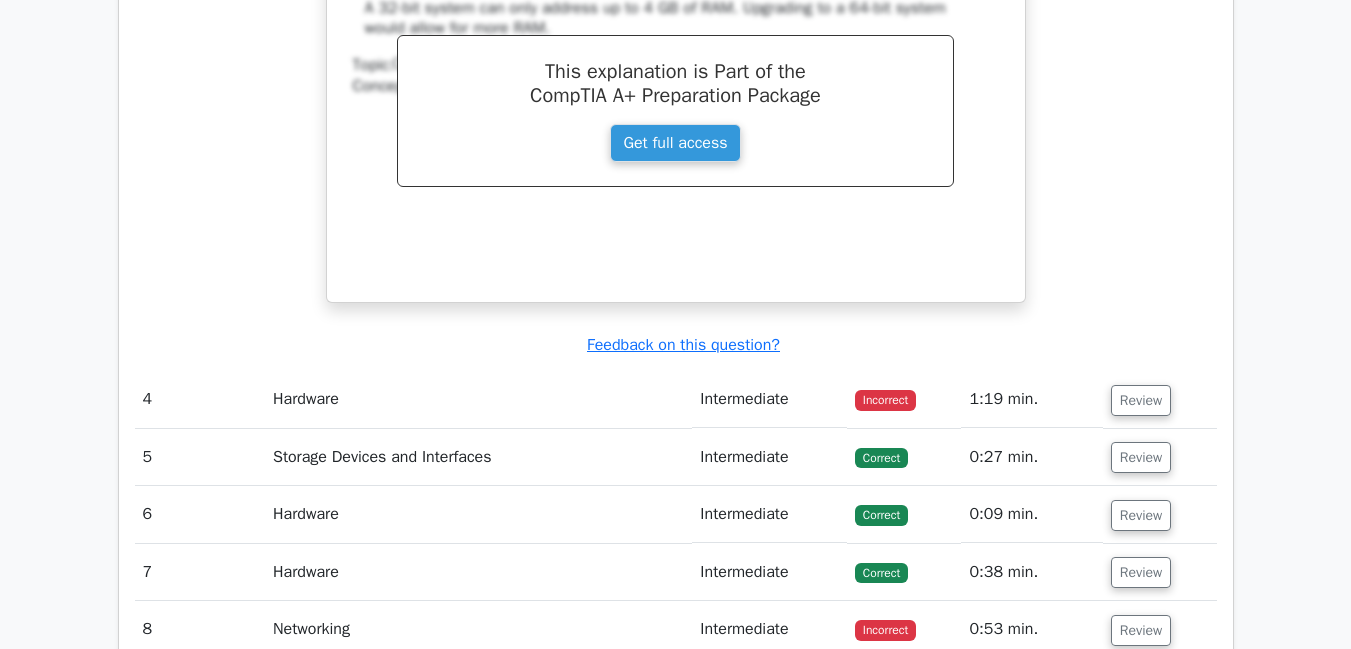 scroll, scrollTop: 3491, scrollLeft: 0, axis: vertical 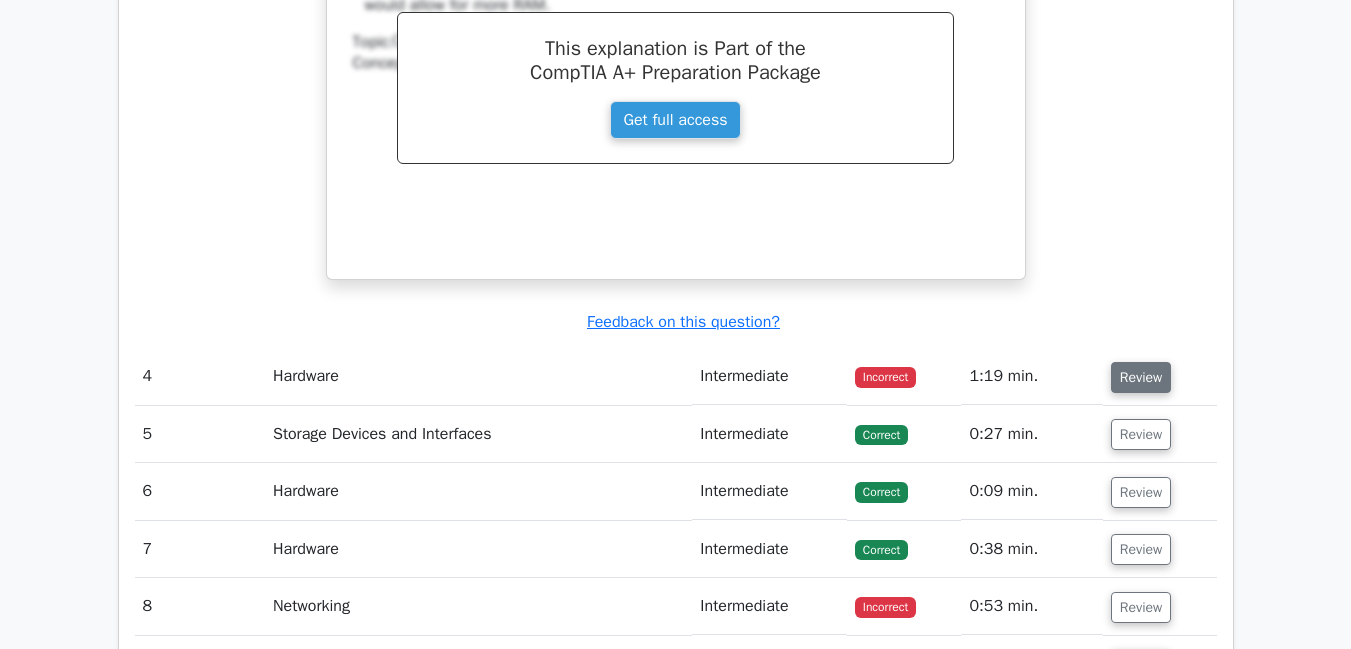 click on "Review" at bounding box center (1141, 377) 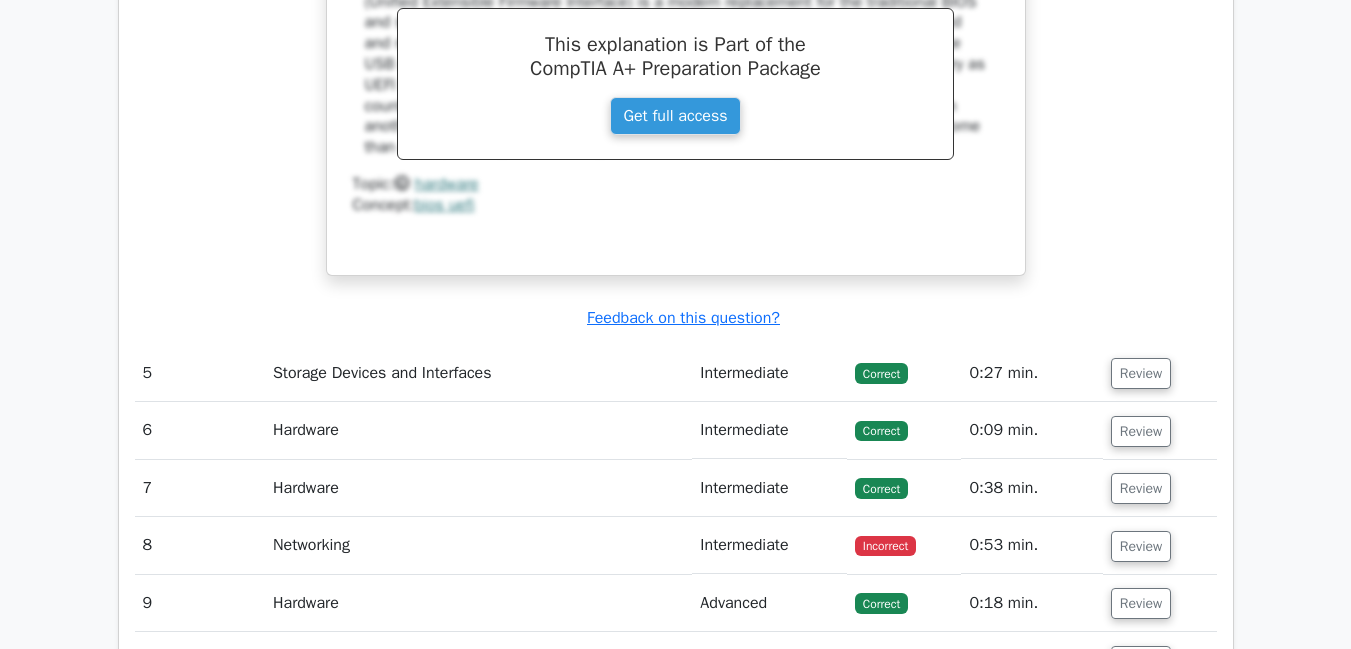scroll, scrollTop: 4409, scrollLeft: 0, axis: vertical 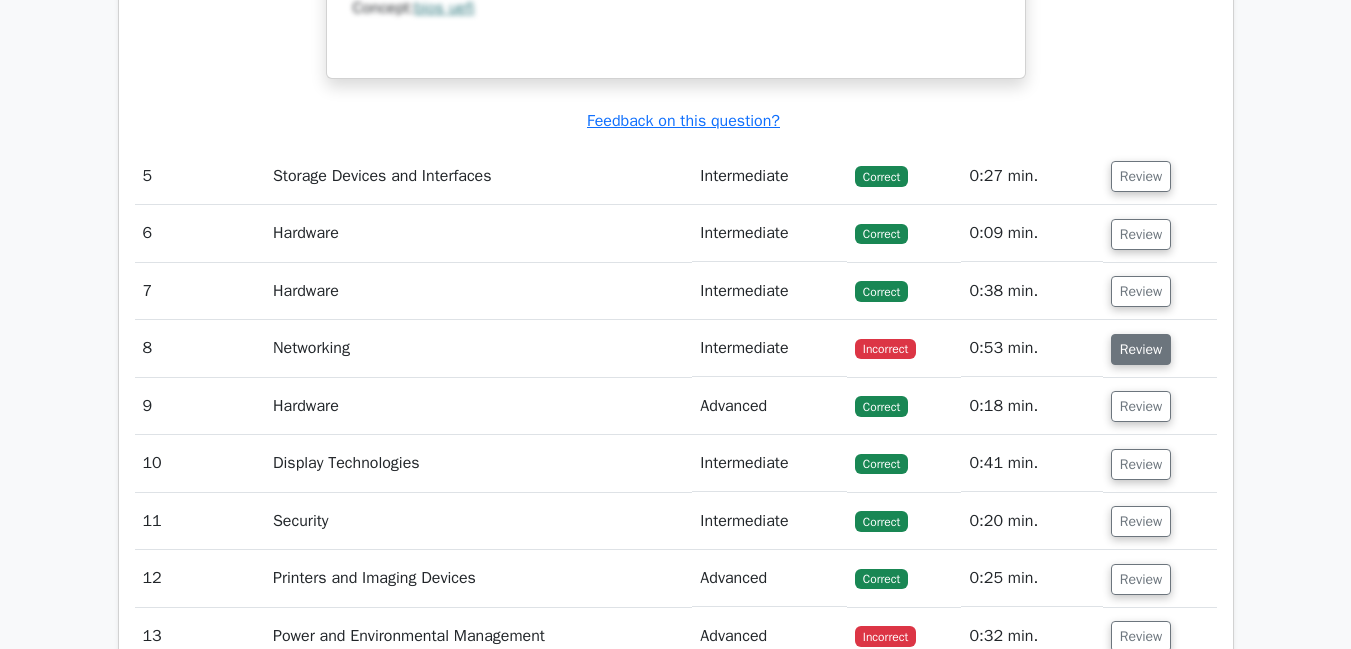 click on "Review" at bounding box center (1141, 349) 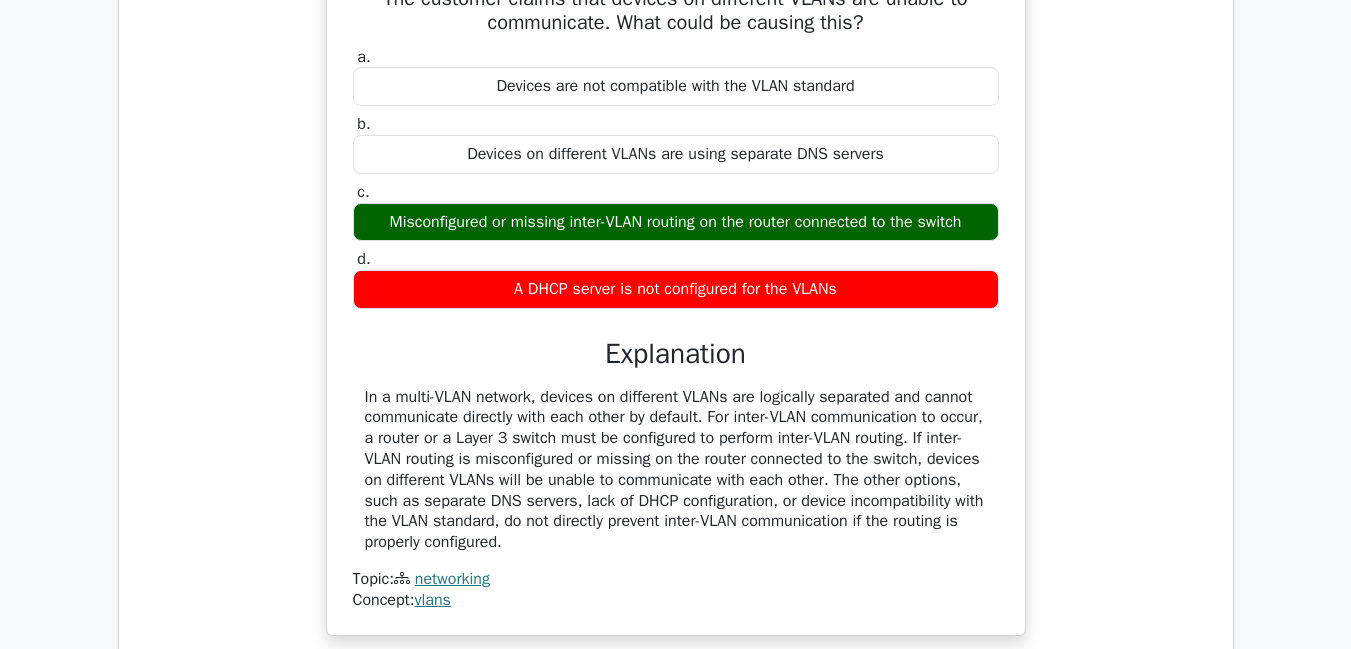 scroll, scrollTop: 5045, scrollLeft: 0, axis: vertical 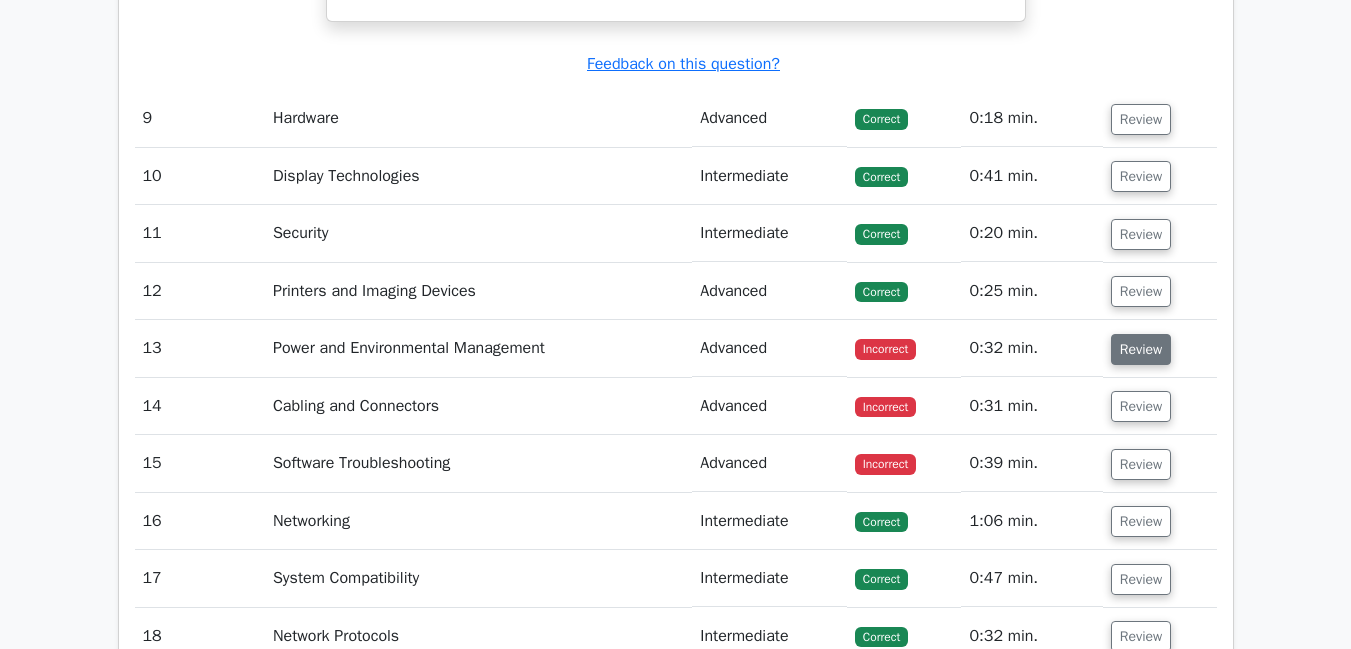 click on "Review" at bounding box center [1141, 349] 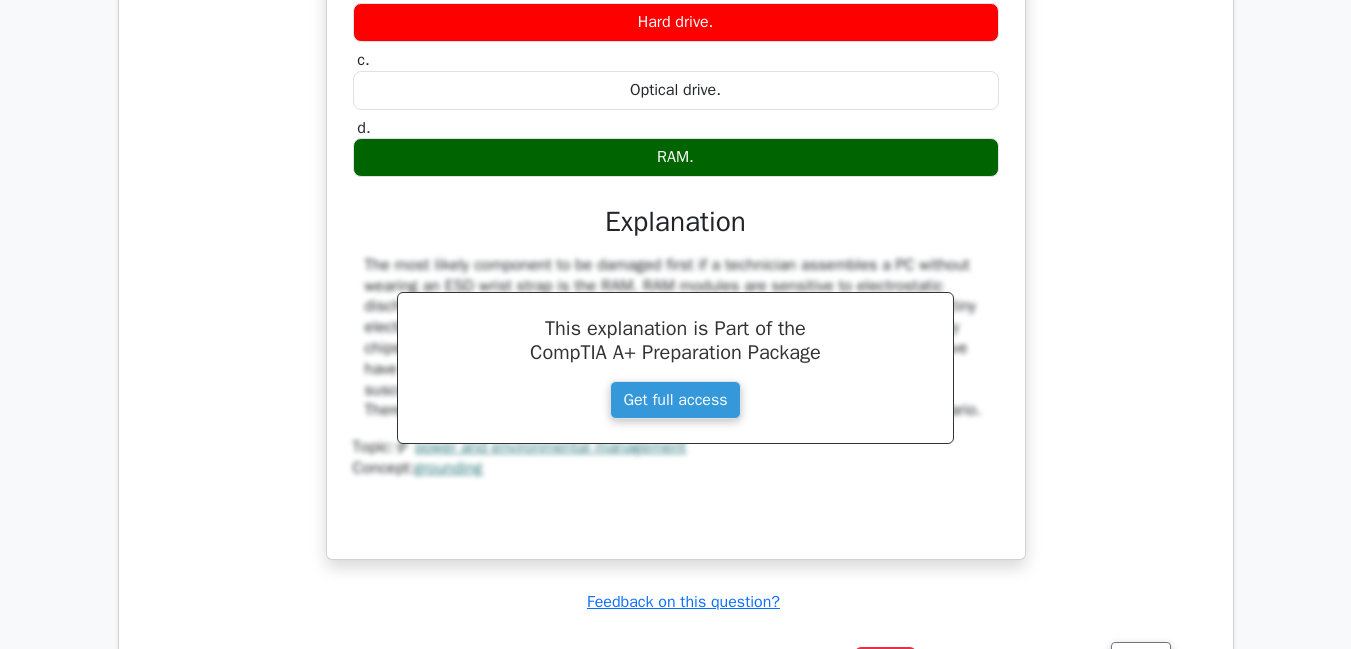 scroll, scrollTop: 6240, scrollLeft: 0, axis: vertical 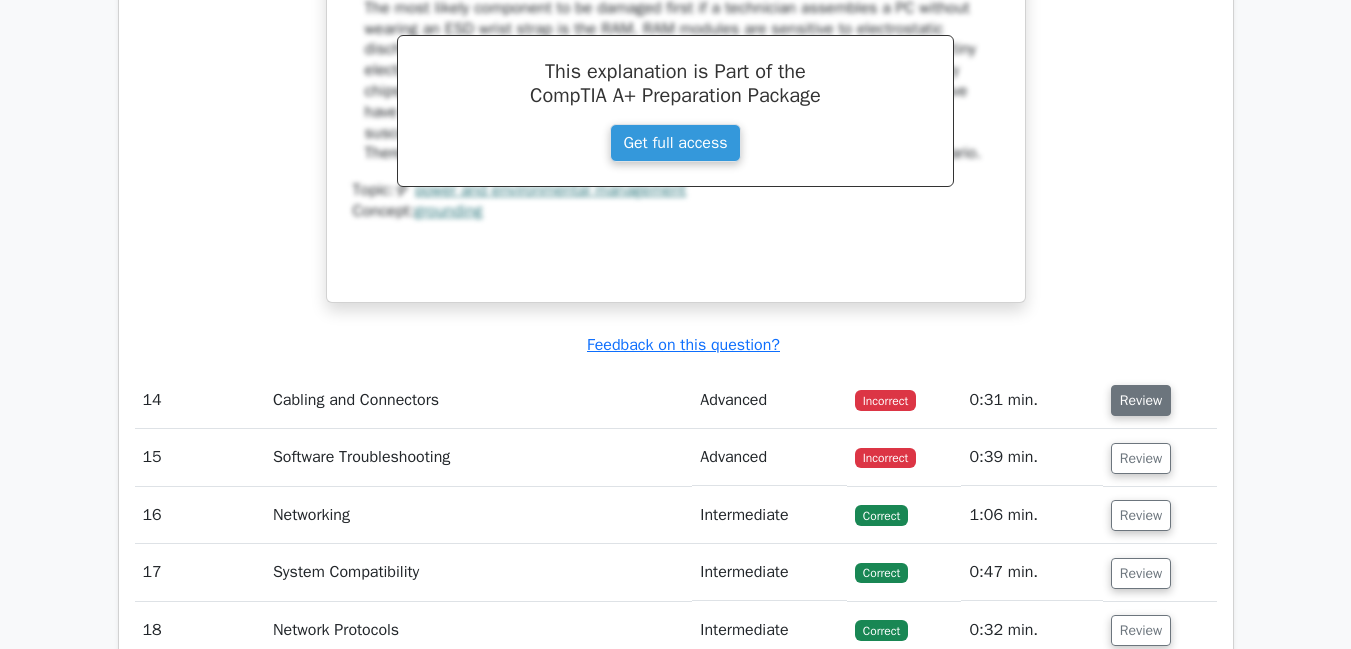 click on "Review" at bounding box center [1141, 400] 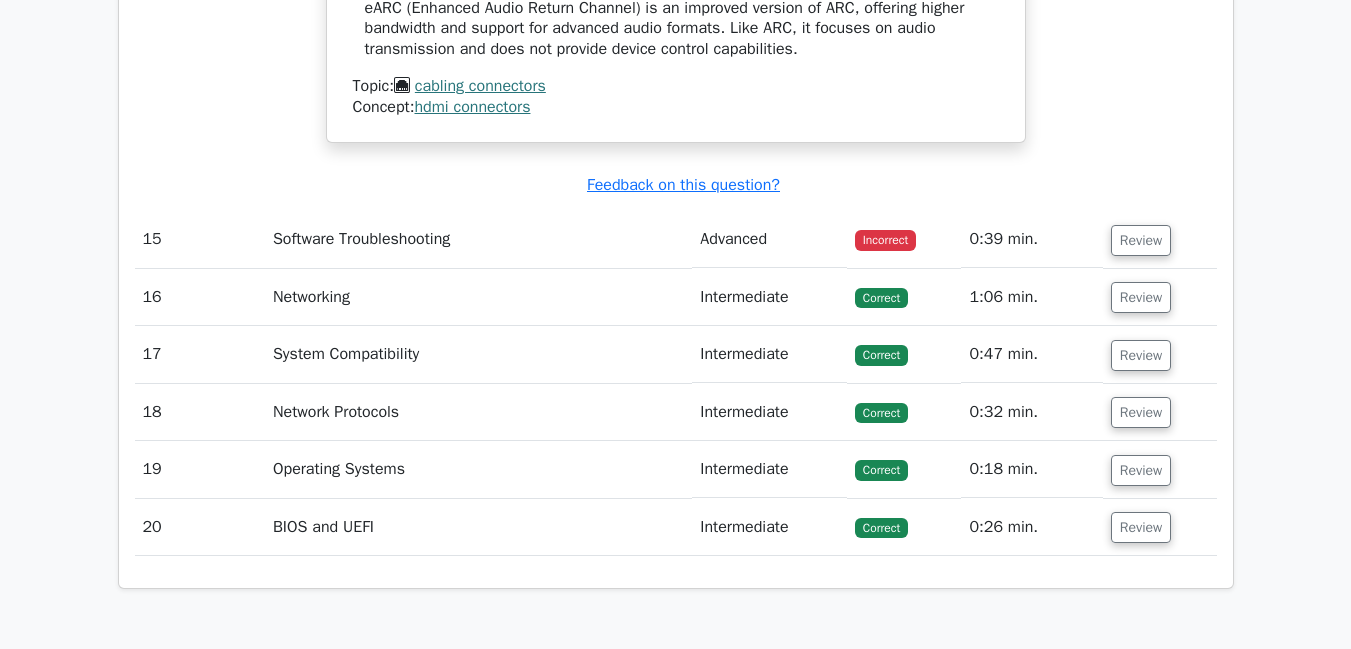 scroll, scrollTop: 7731, scrollLeft: 0, axis: vertical 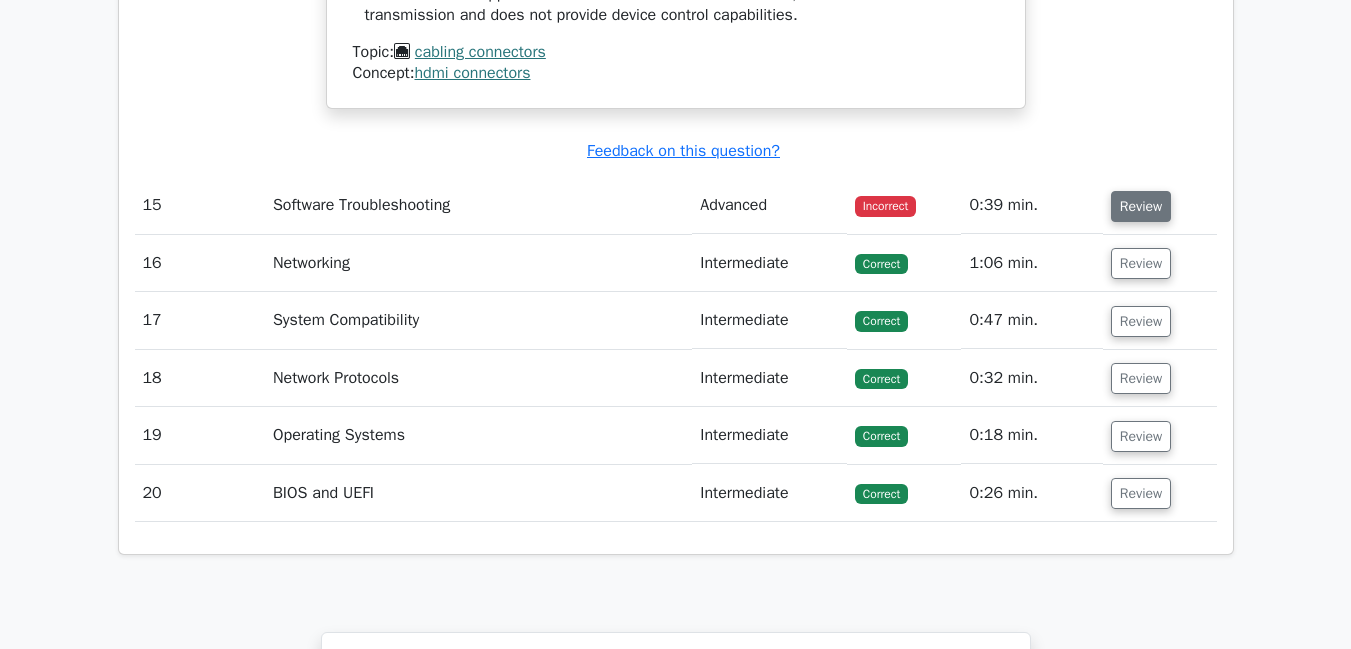 click on "Review" at bounding box center (1141, 206) 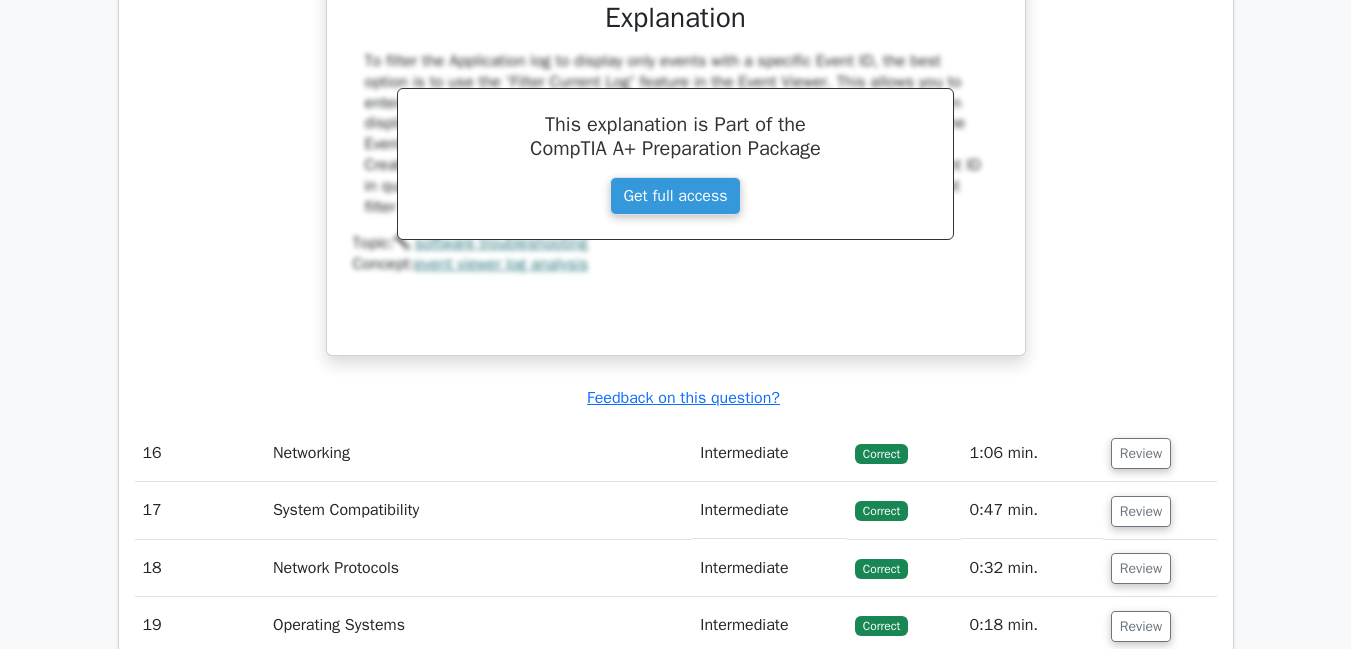 scroll, scrollTop: 8417, scrollLeft: 0, axis: vertical 